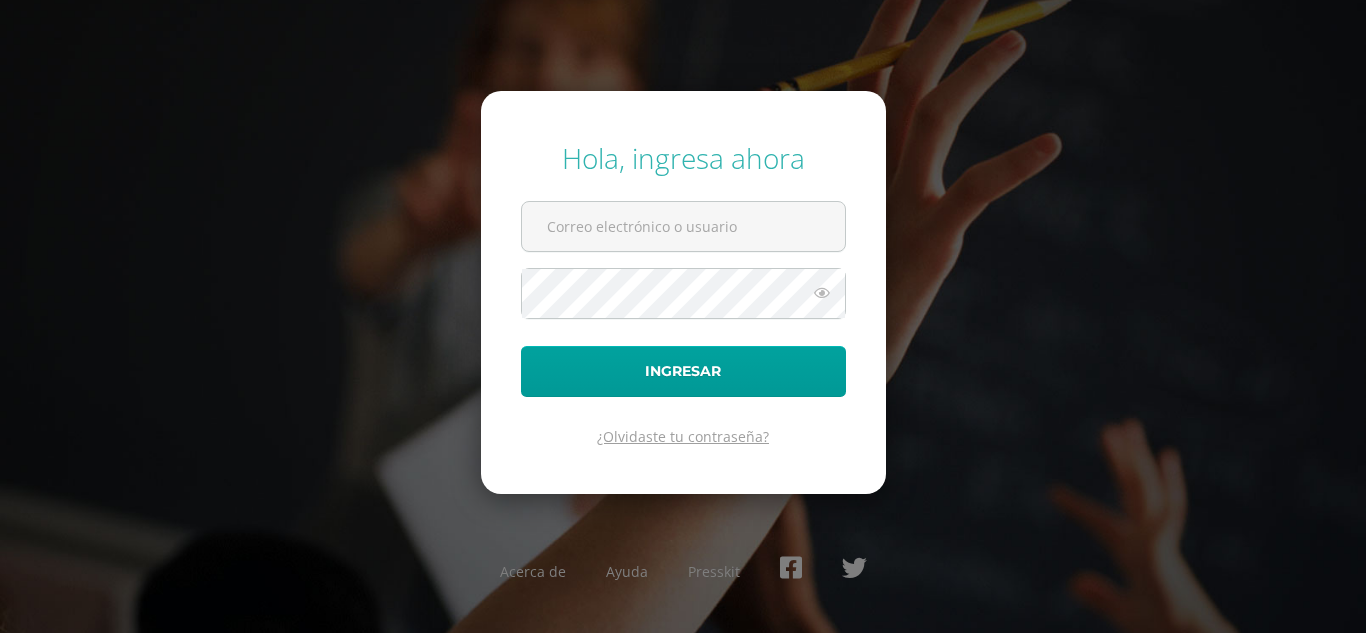 scroll, scrollTop: 0, scrollLeft: 0, axis: both 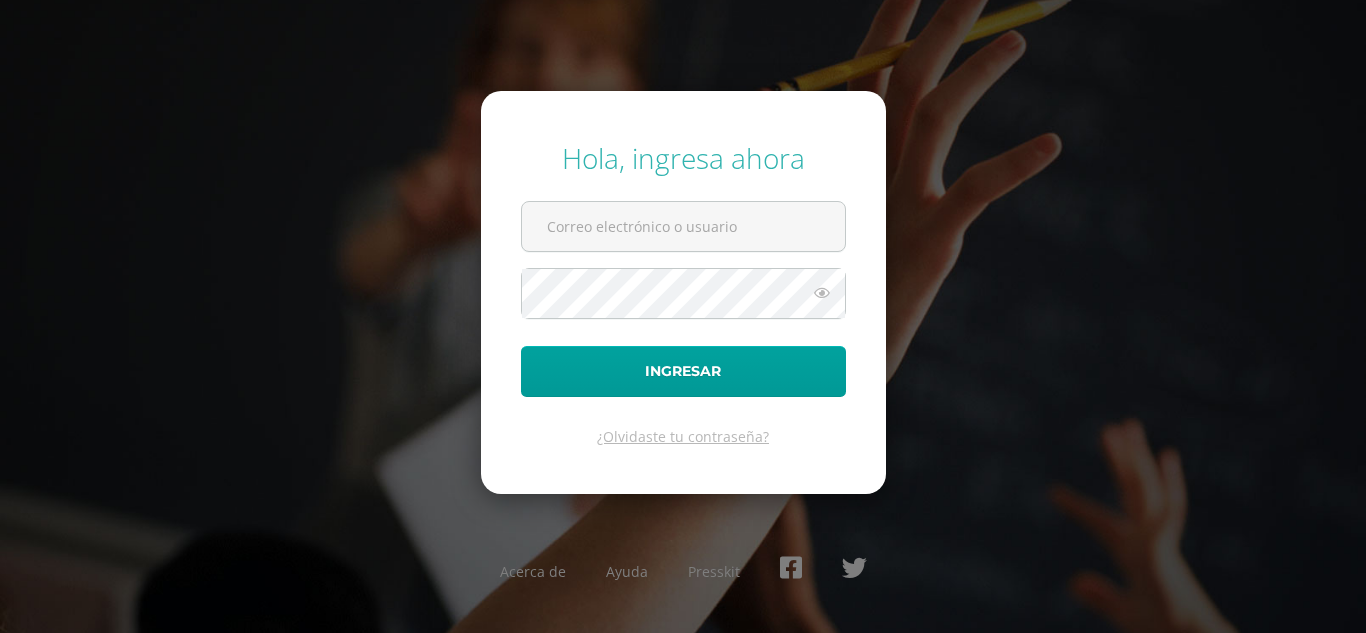 type on "[EMAIL_ADDRESS][DOMAIN_NAME]" 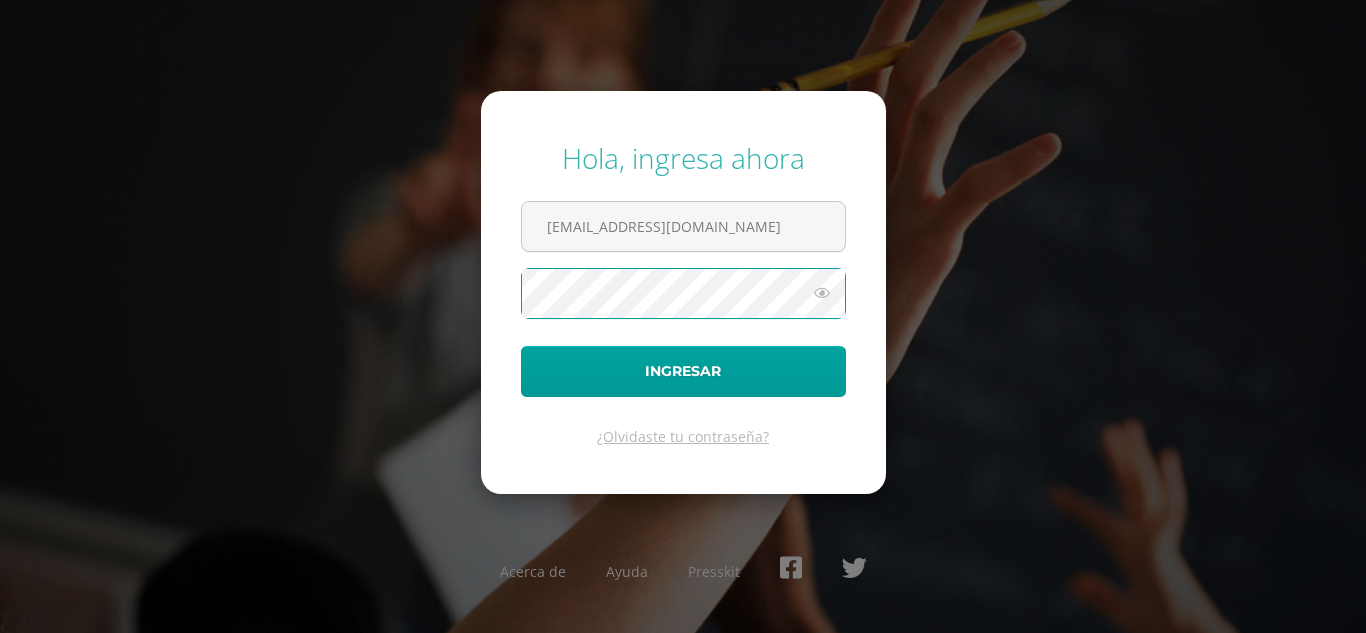 click on "Ingresar" at bounding box center (683, 371) 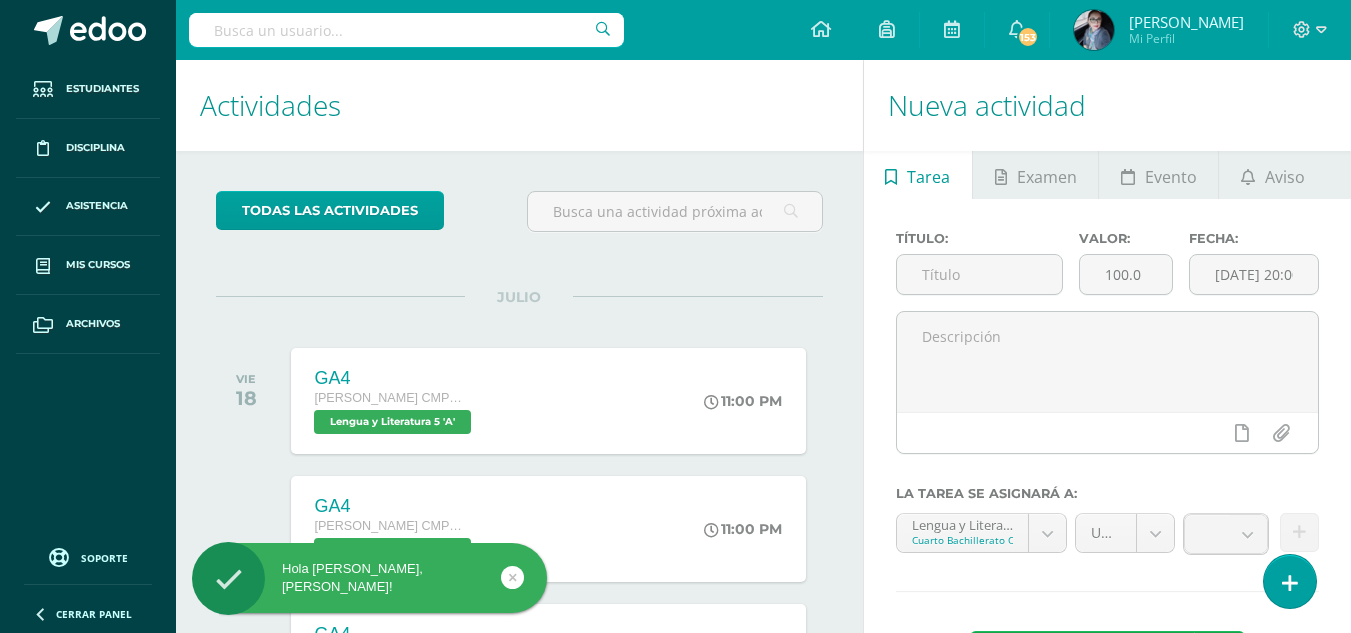 scroll, scrollTop: 0, scrollLeft: 0, axis: both 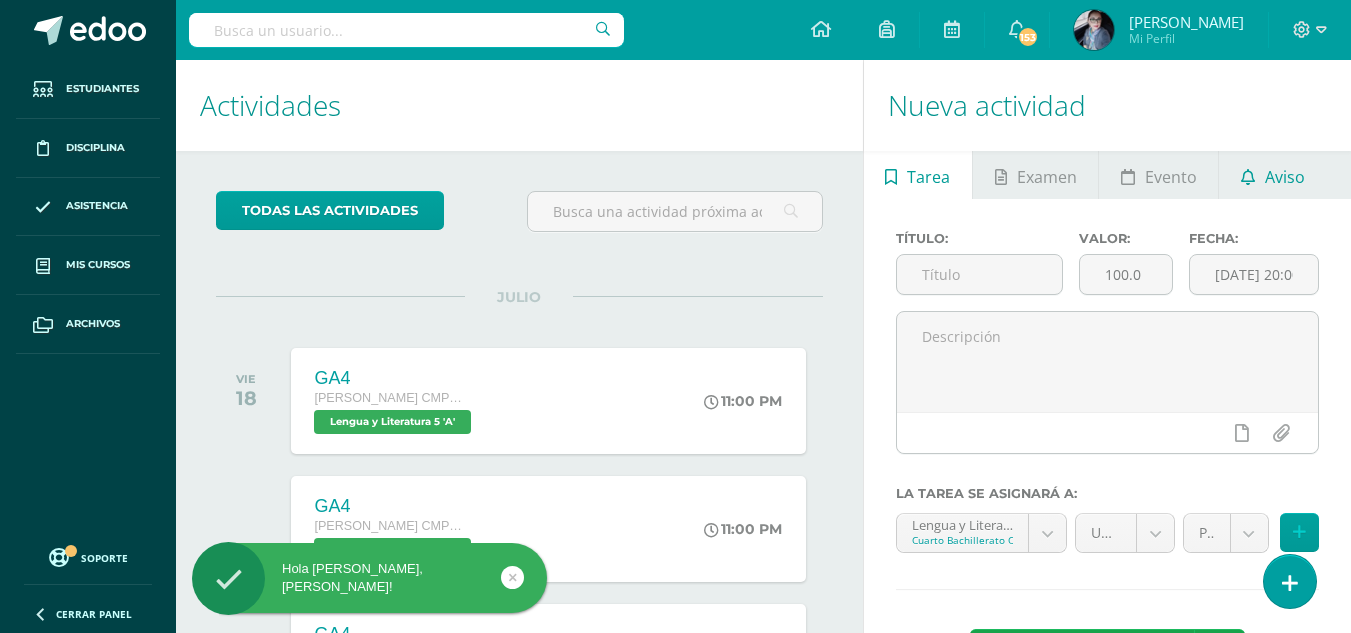 click on "Aviso" at bounding box center [1272, 175] 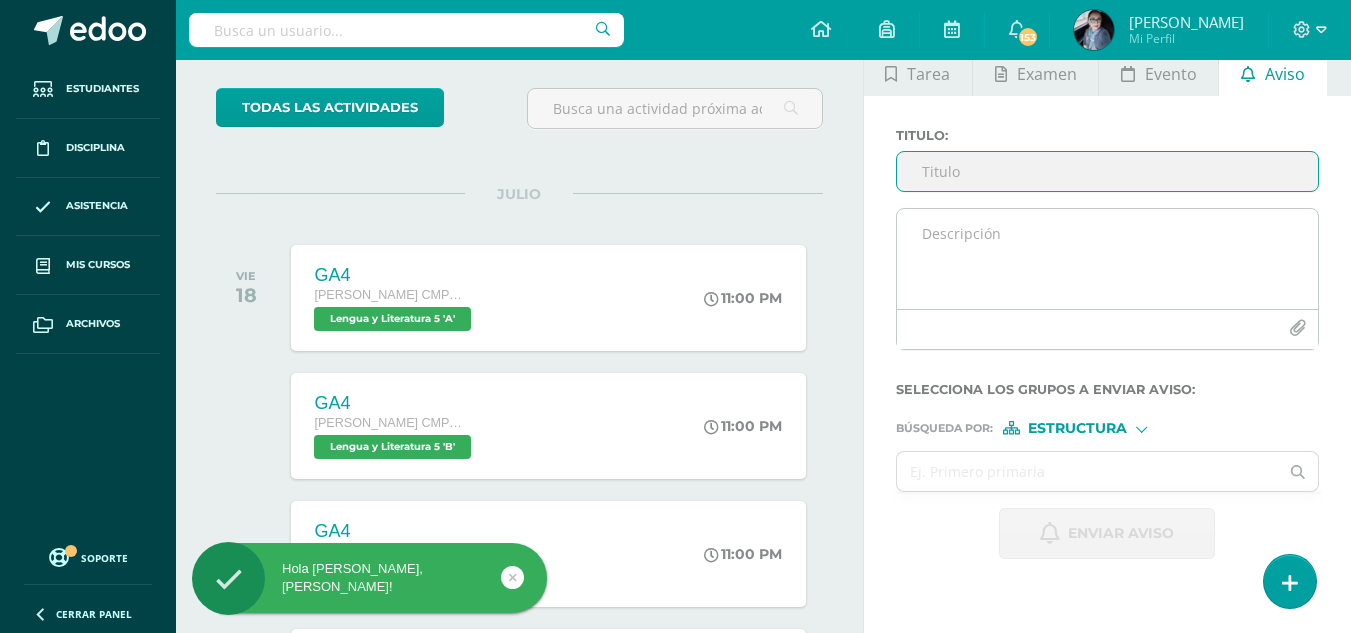 scroll, scrollTop: 0, scrollLeft: 0, axis: both 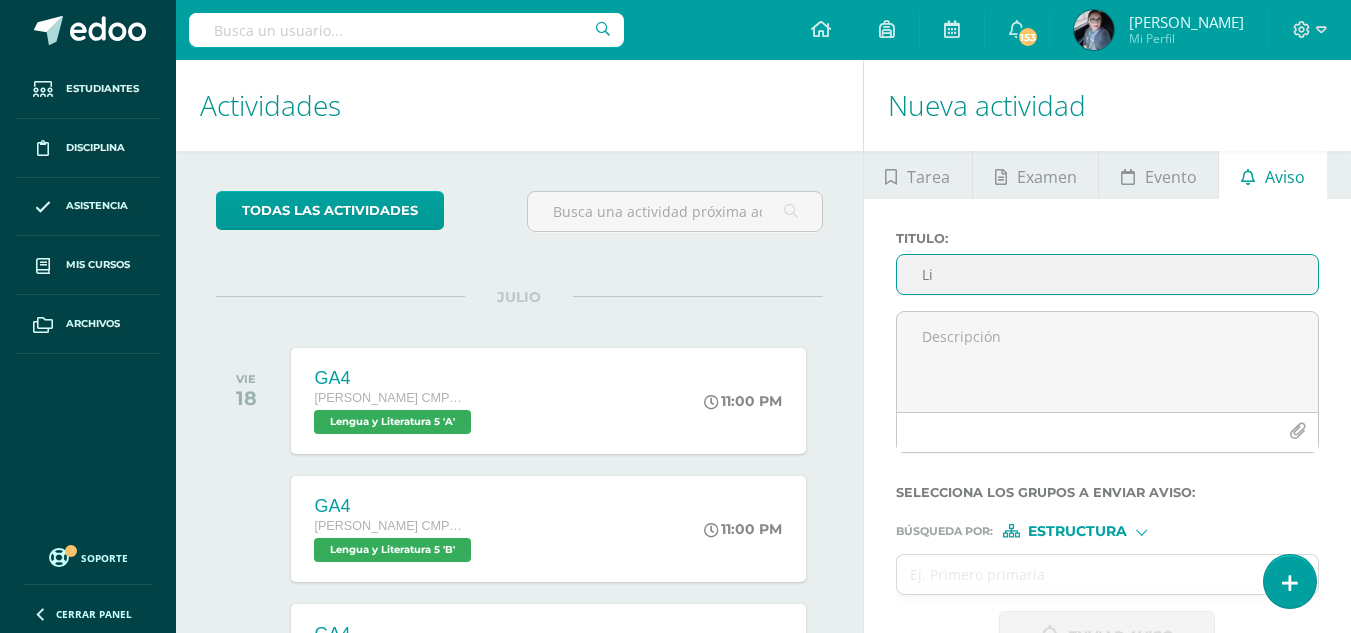 type on "L" 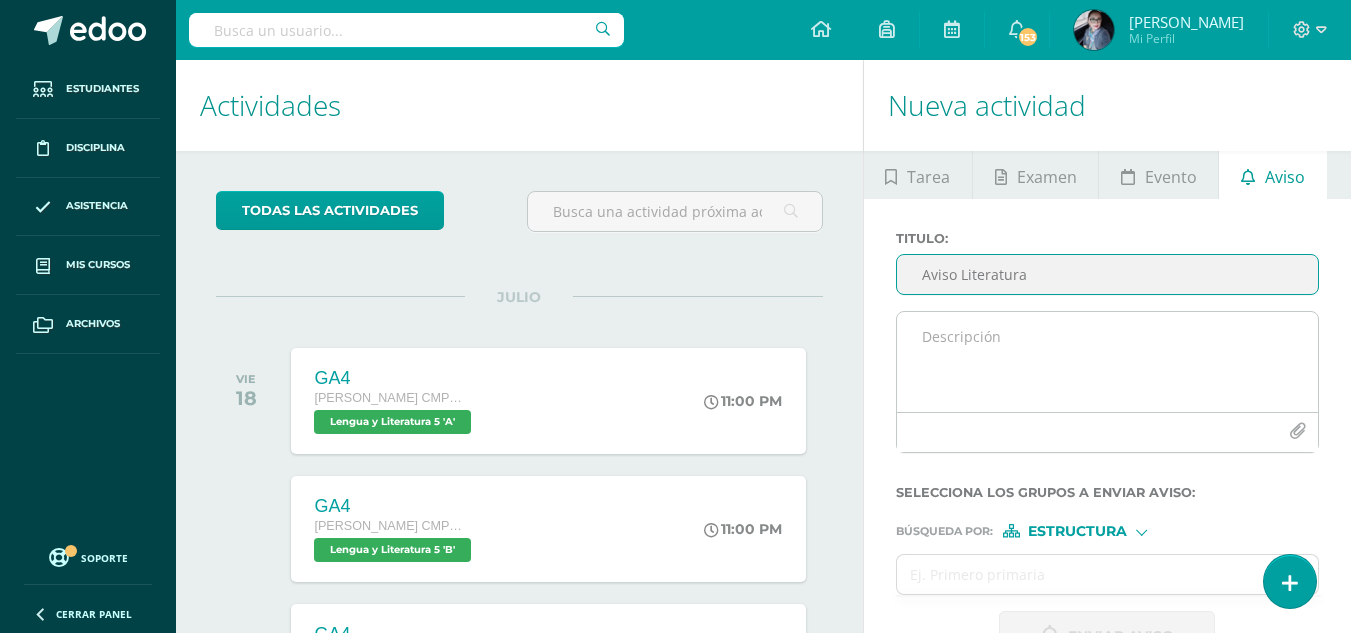 type on "Aviso Literatura" 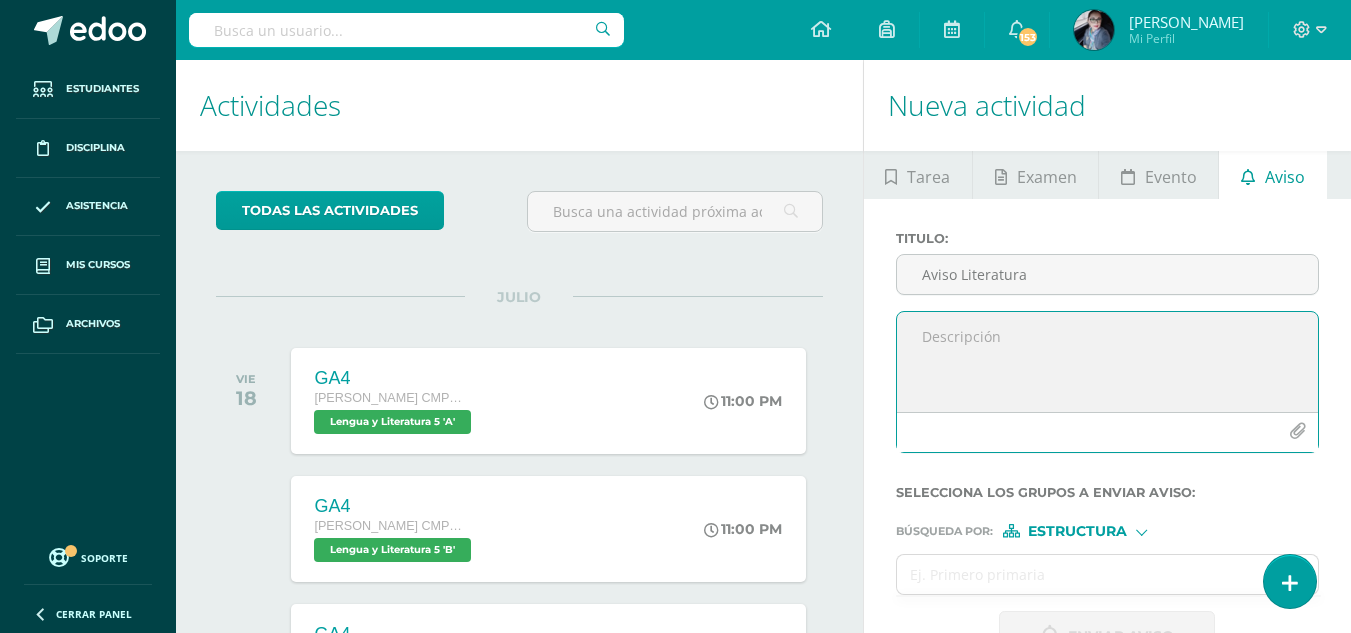click at bounding box center [1107, 362] 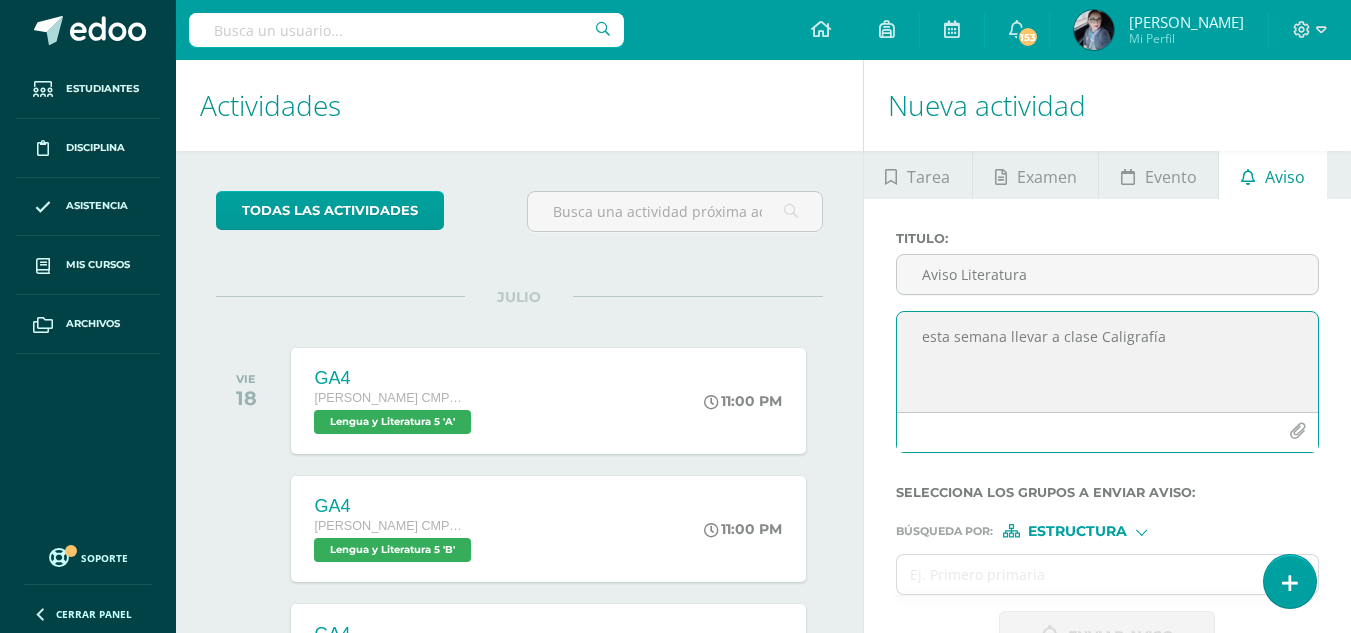 click on "esta semana llevar a clase Caligrafía" at bounding box center [1107, 362] 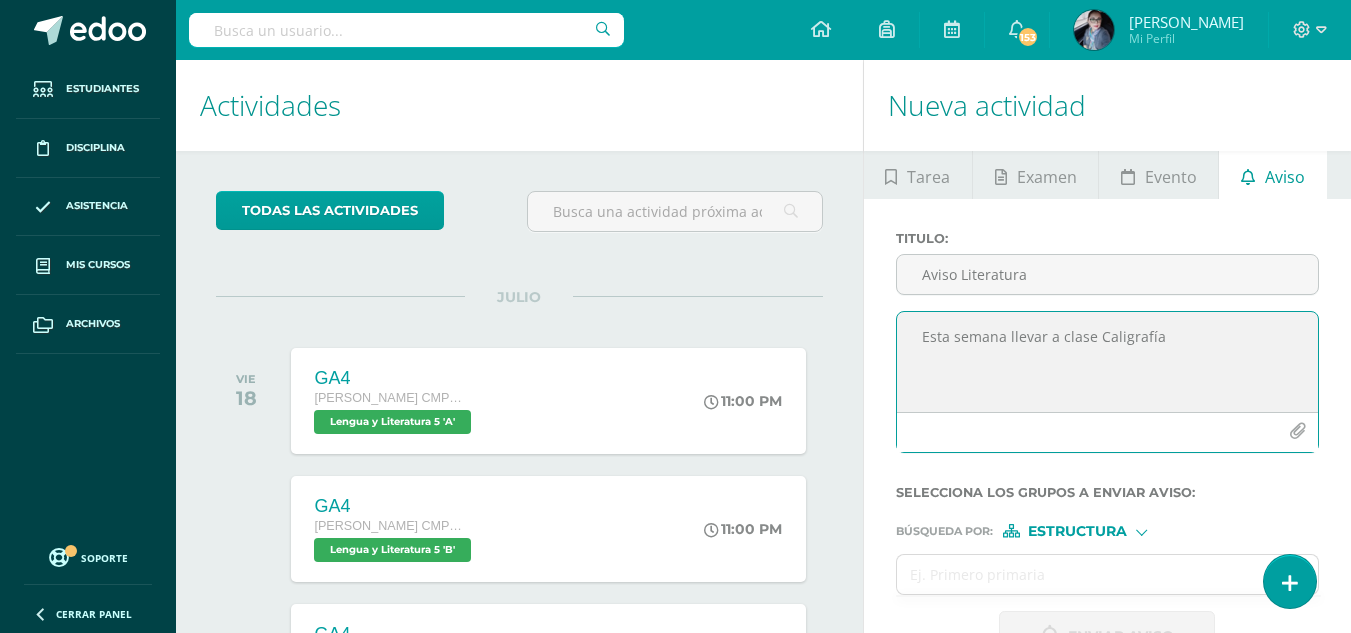 click on "Esta semana llevar a clase Caligrafía" at bounding box center [1107, 362] 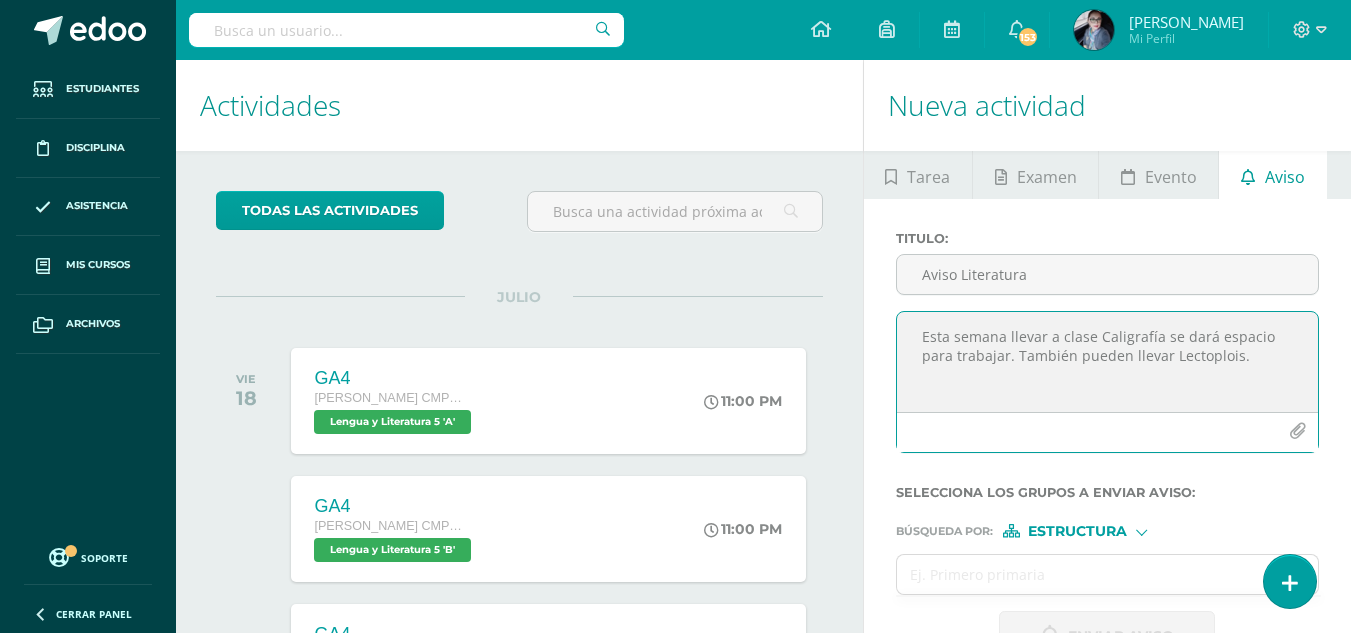 drag, startPoint x: 1211, startPoint y: 357, endPoint x: 1257, endPoint y: 370, distance: 47.801674 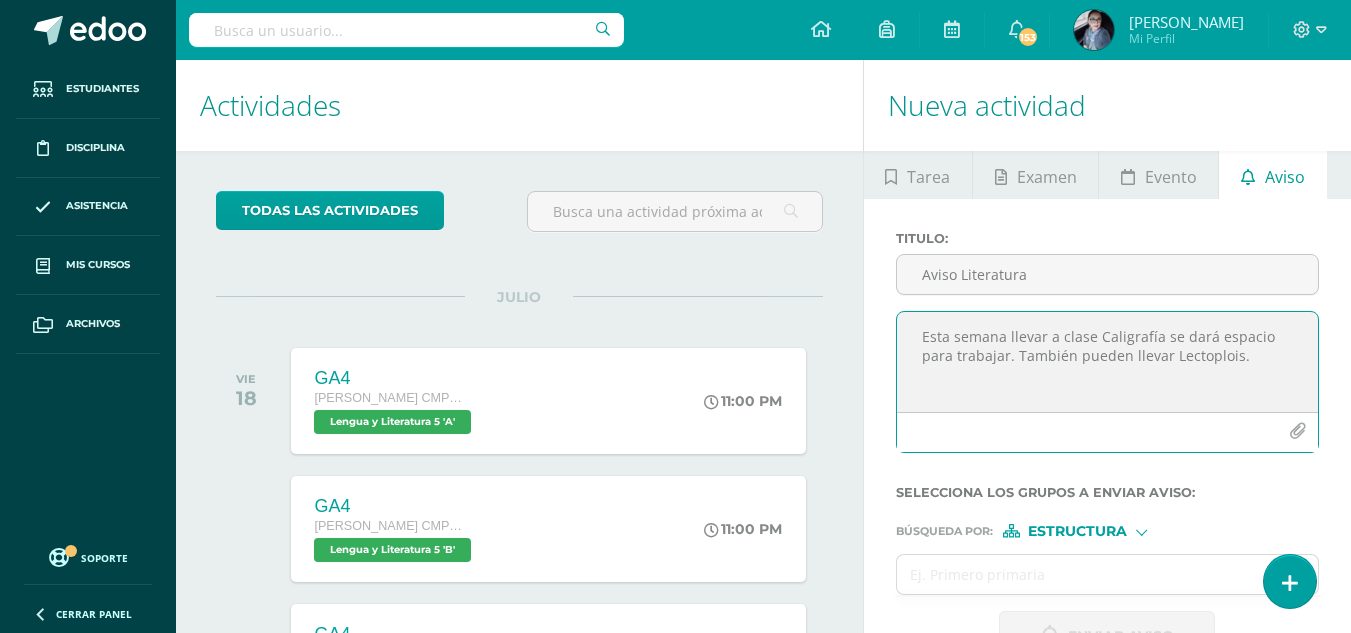 click on "Esta semana llevar a clase Caligrafía se dará espacio para trabajar. También pueden llevar Lectoplois." at bounding box center [1107, 362] 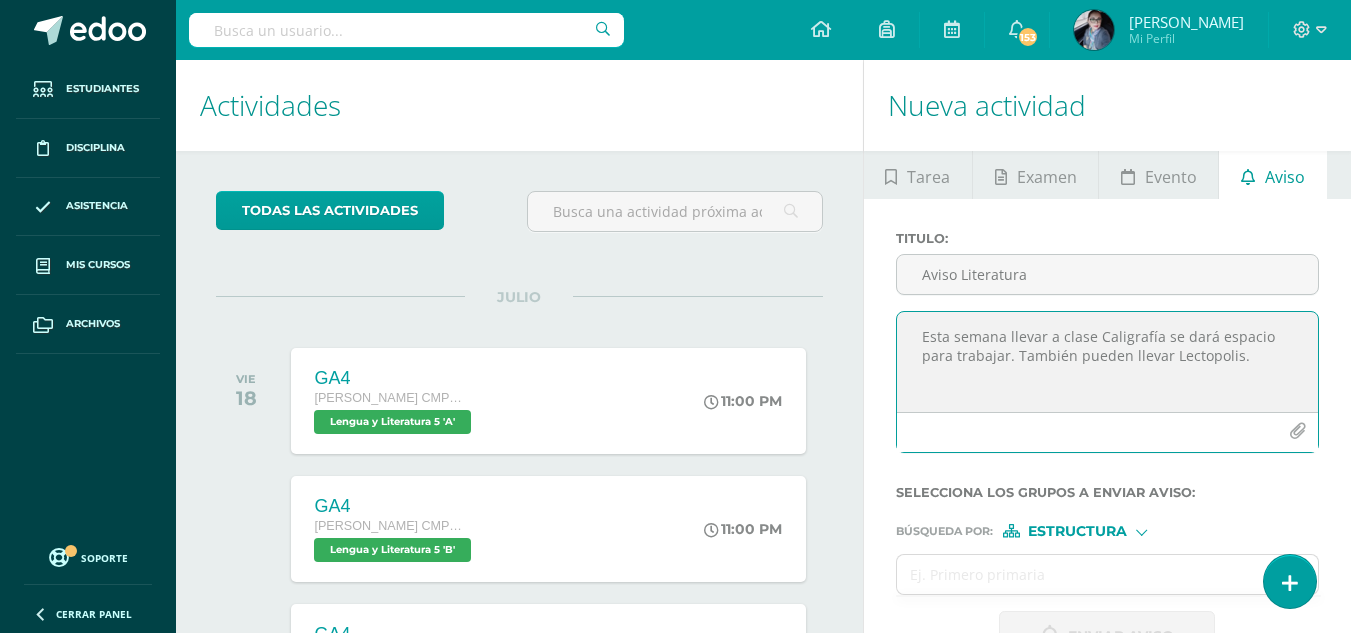 type on "Esta semana llevar a clase Caligrafía se dará espacio para trabajar. También pueden llevar Lectopolis." 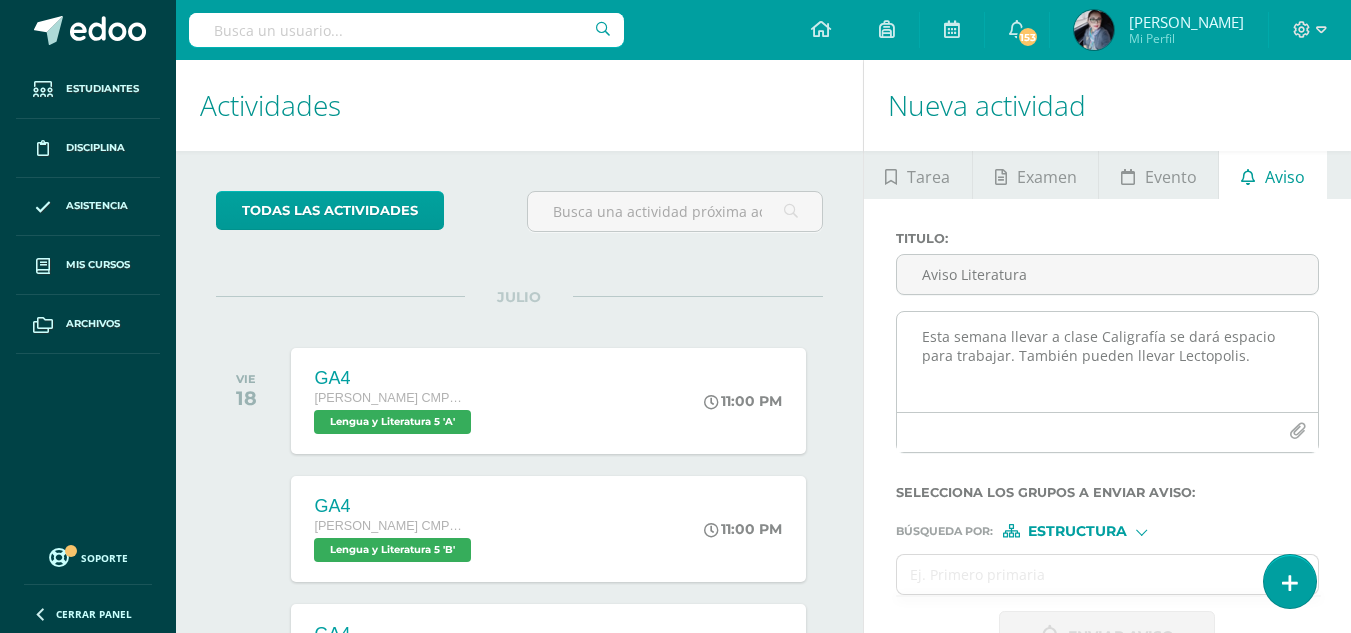 click at bounding box center [1107, 432] 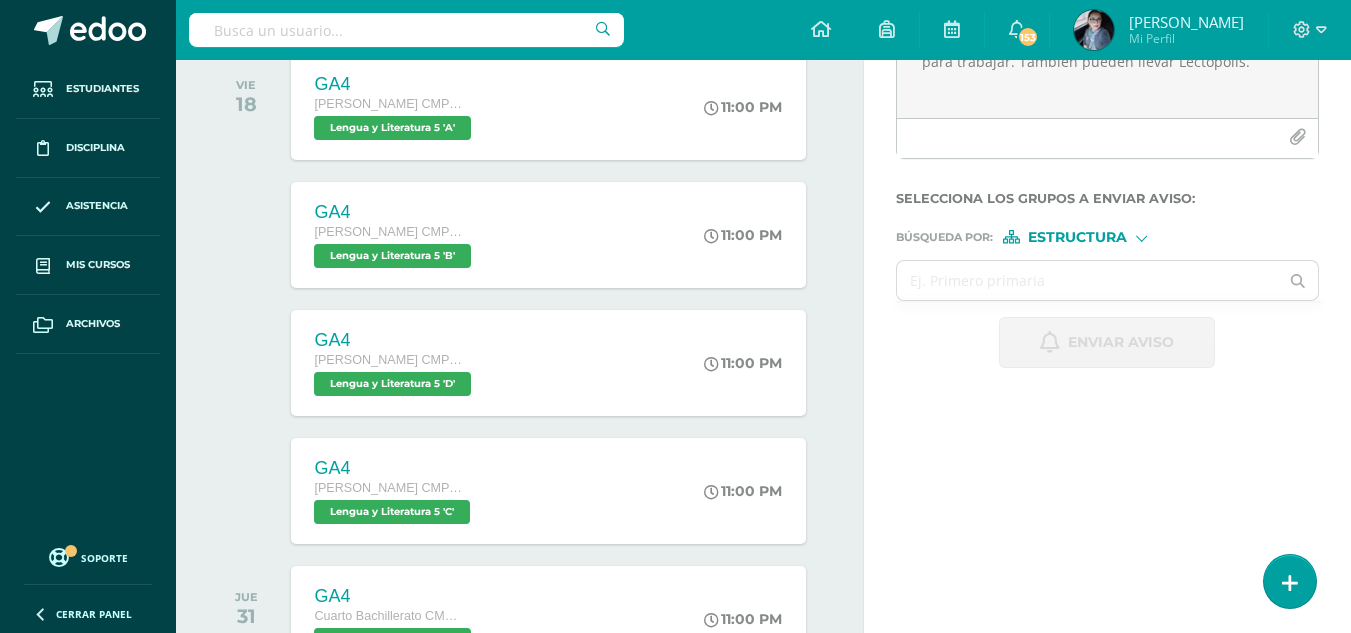 scroll, scrollTop: 300, scrollLeft: 0, axis: vertical 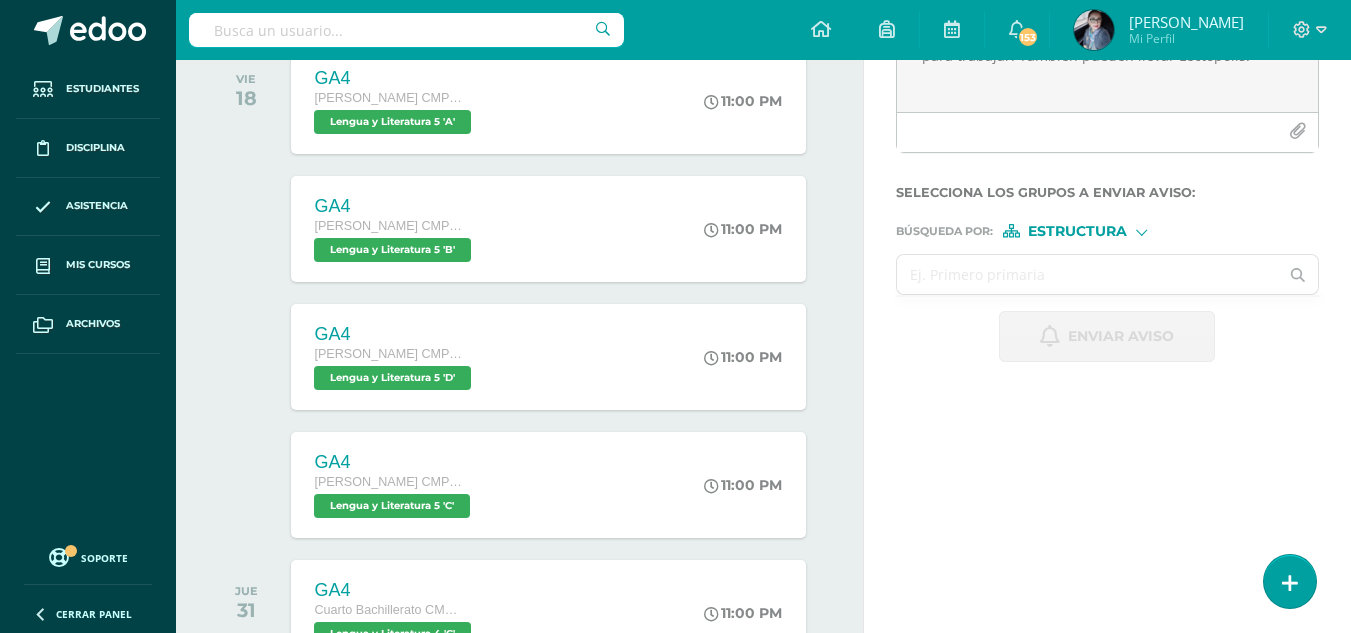 click at bounding box center (1088, 274) 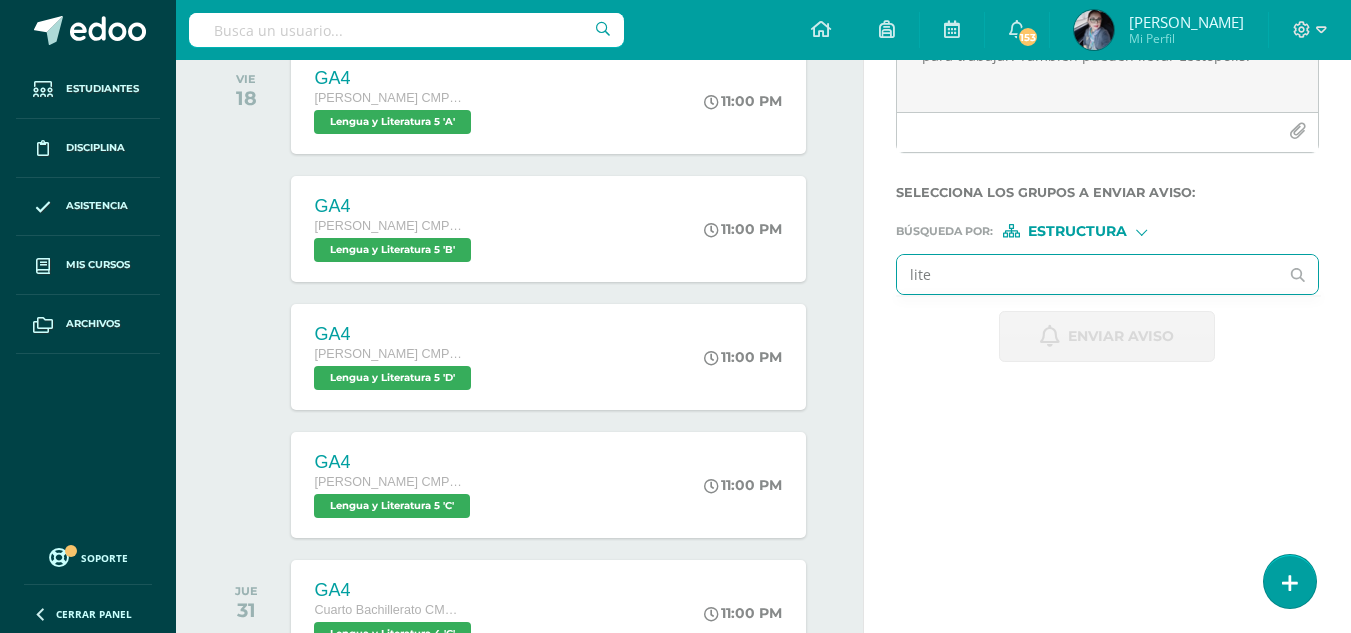 type on "litee" 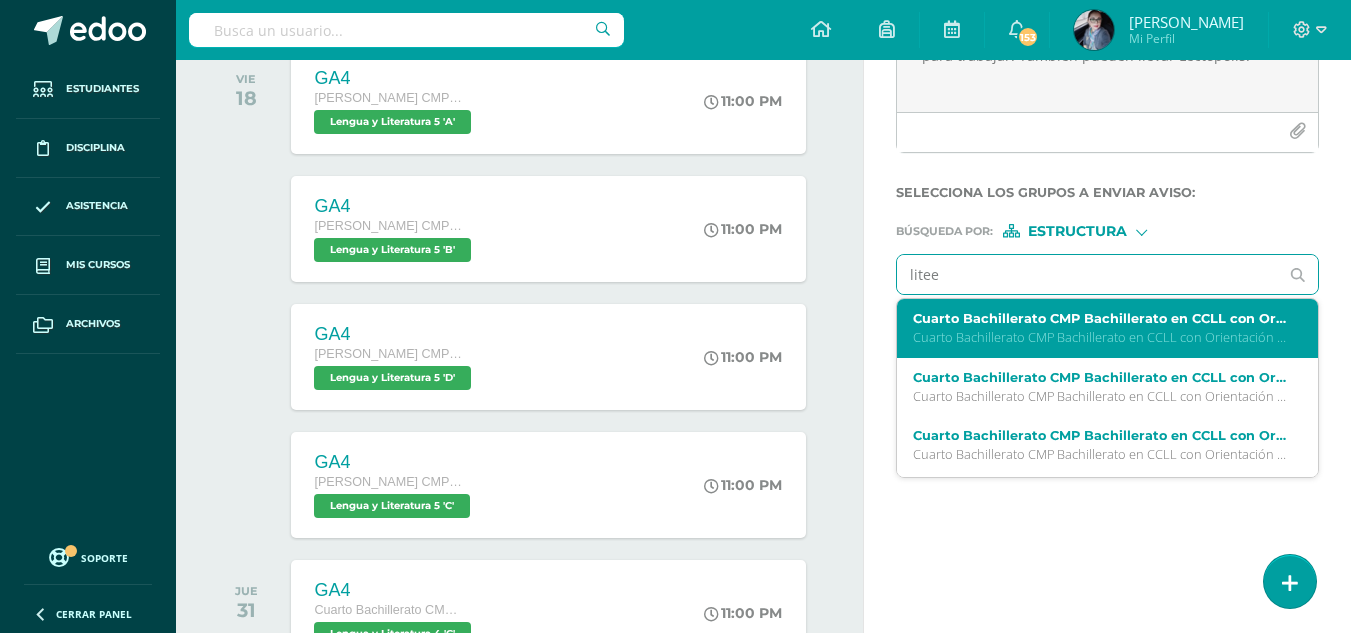 click on "Cuarto Bachillerato CMP Bachillerato en CCLL con Orientación en Computación 'C'" at bounding box center [1100, 337] 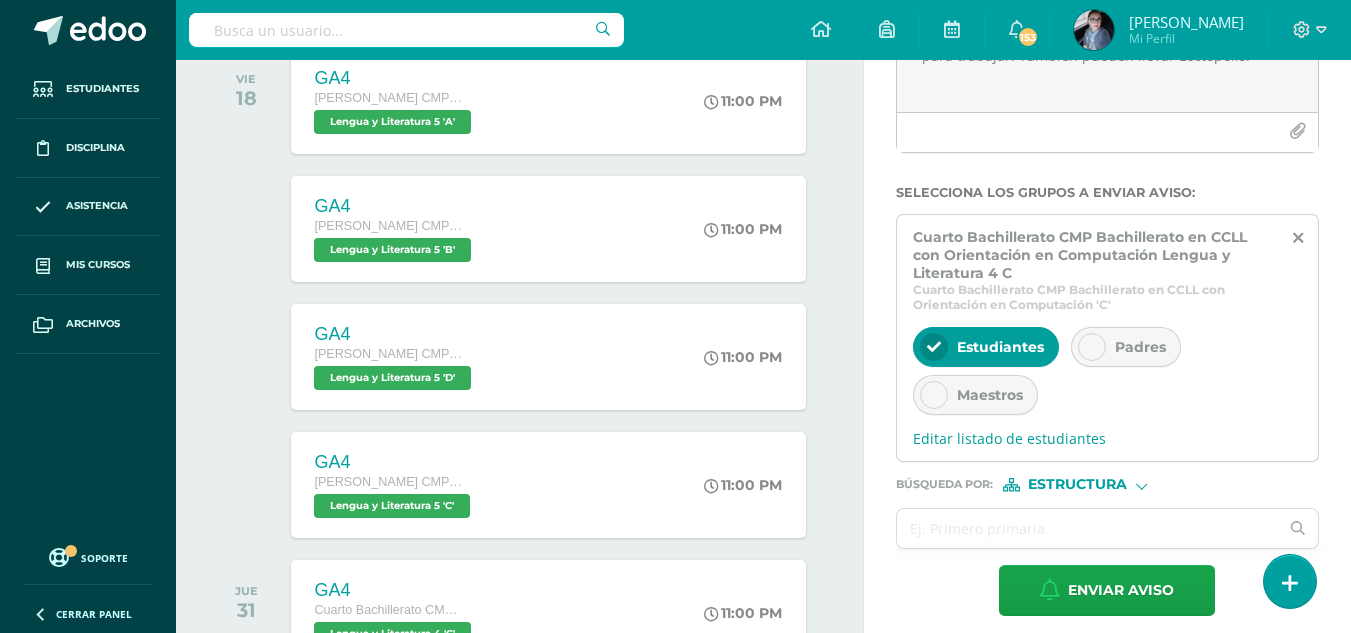 click on "Padres" at bounding box center (1140, 347) 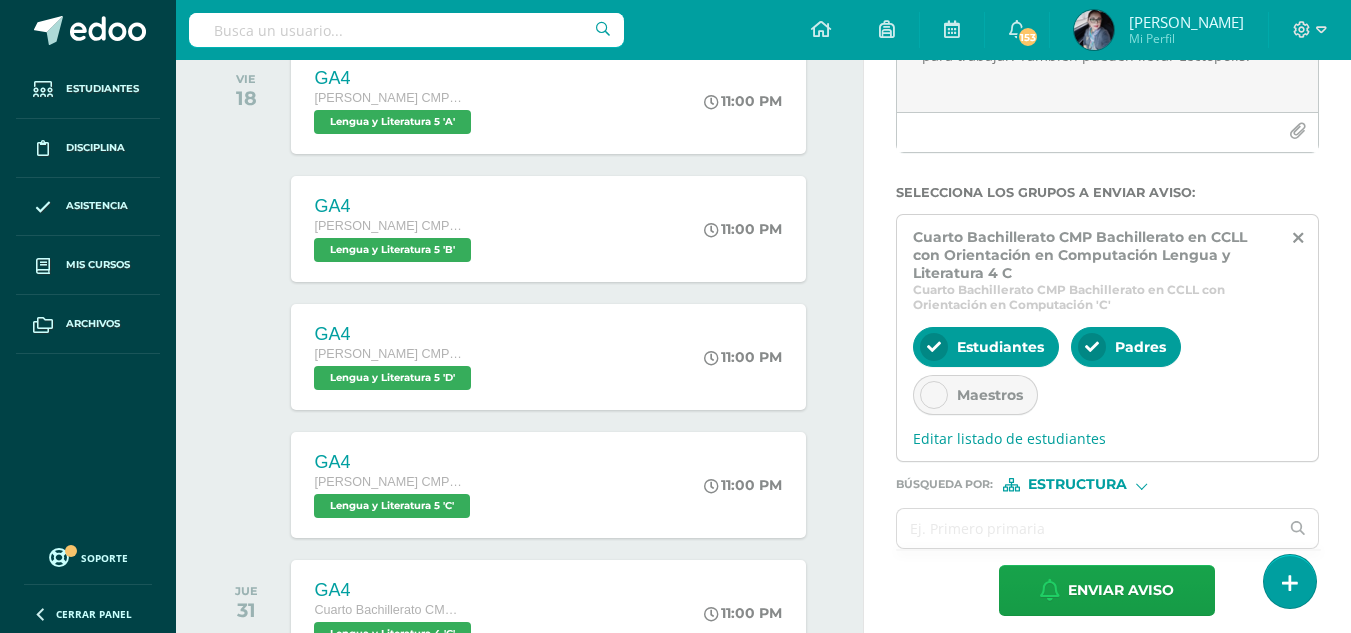 click on "Maestros" at bounding box center (990, 395) 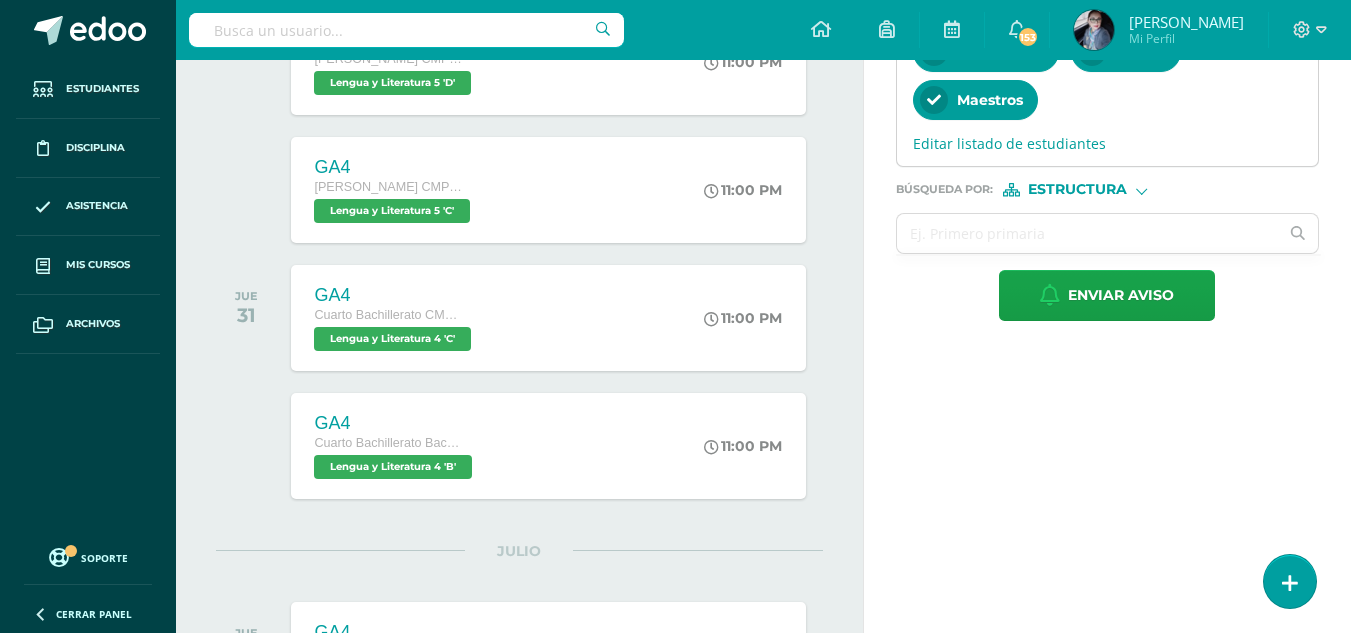 scroll, scrollTop: 600, scrollLeft: 0, axis: vertical 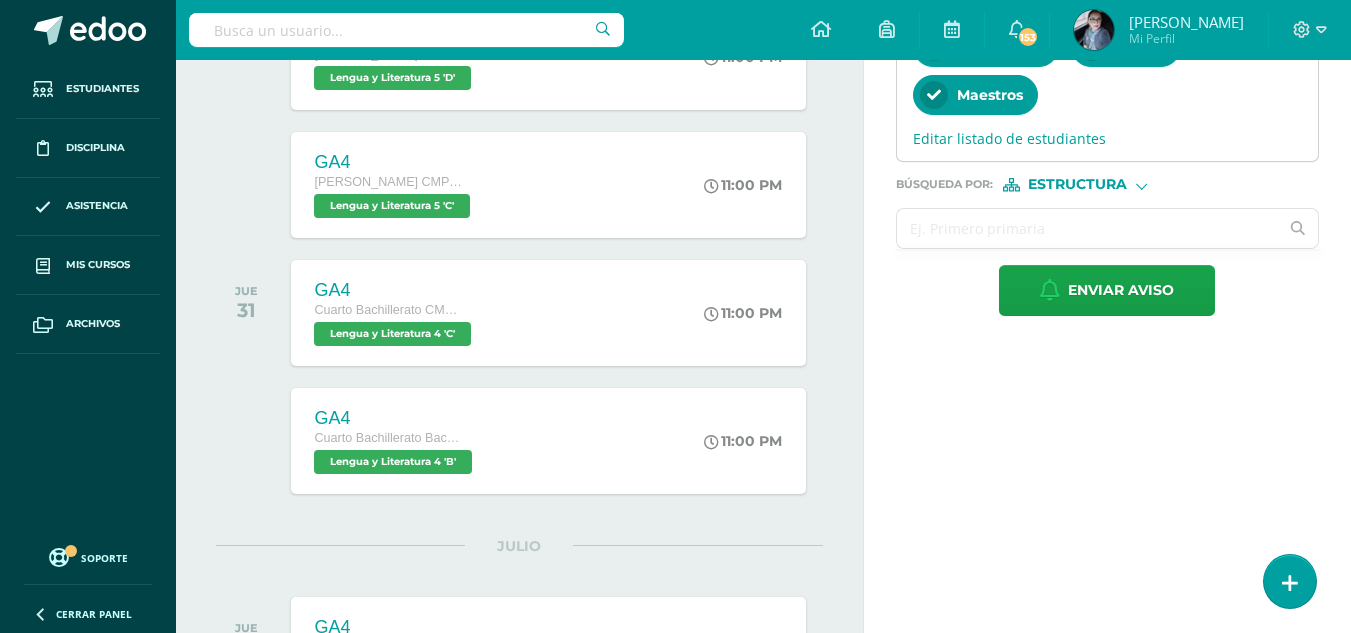 click at bounding box center [1088, 228] 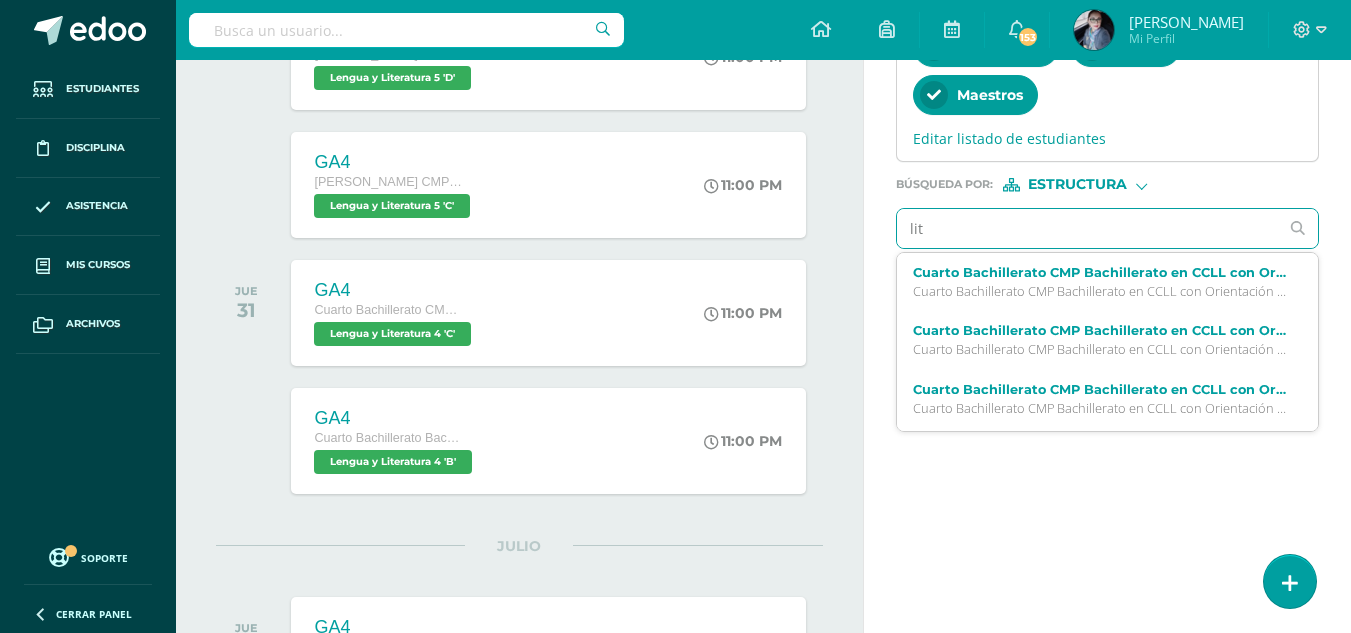 type on "lite" 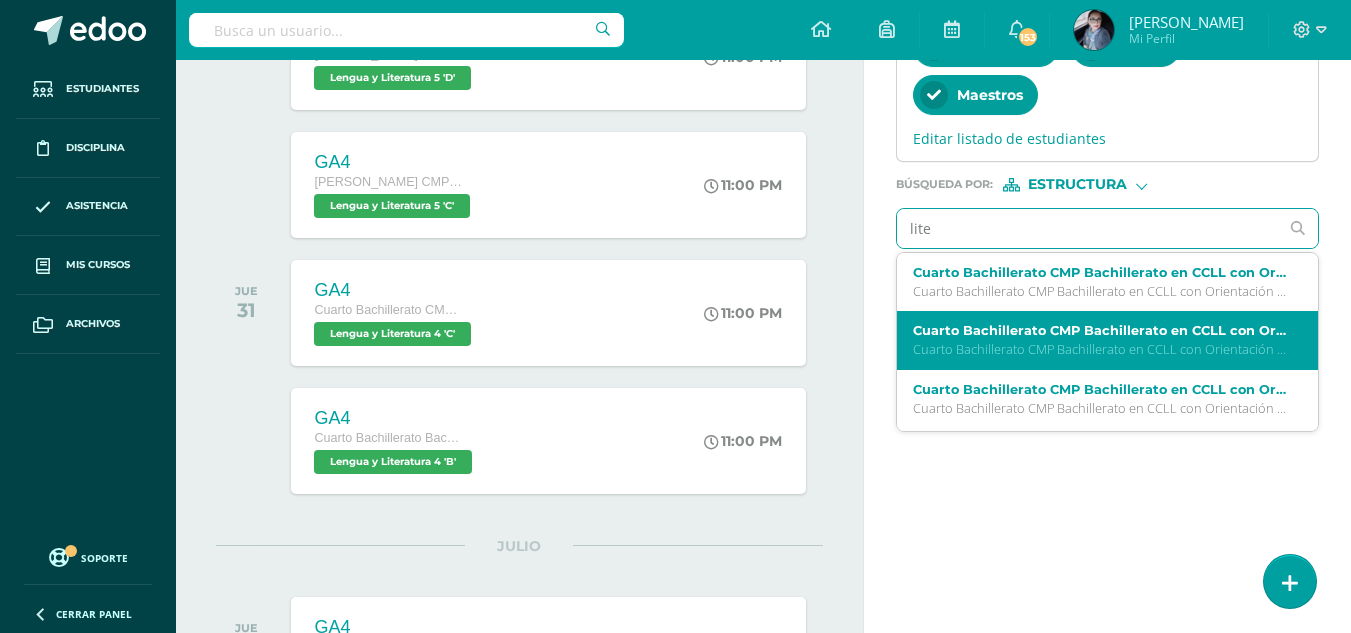 click on "Cuarto Bachillerato CMP Bachillerato en CCLL con Orientación en Computación Lengua y Literatura 4 D" at bounding box center (1100, 330) 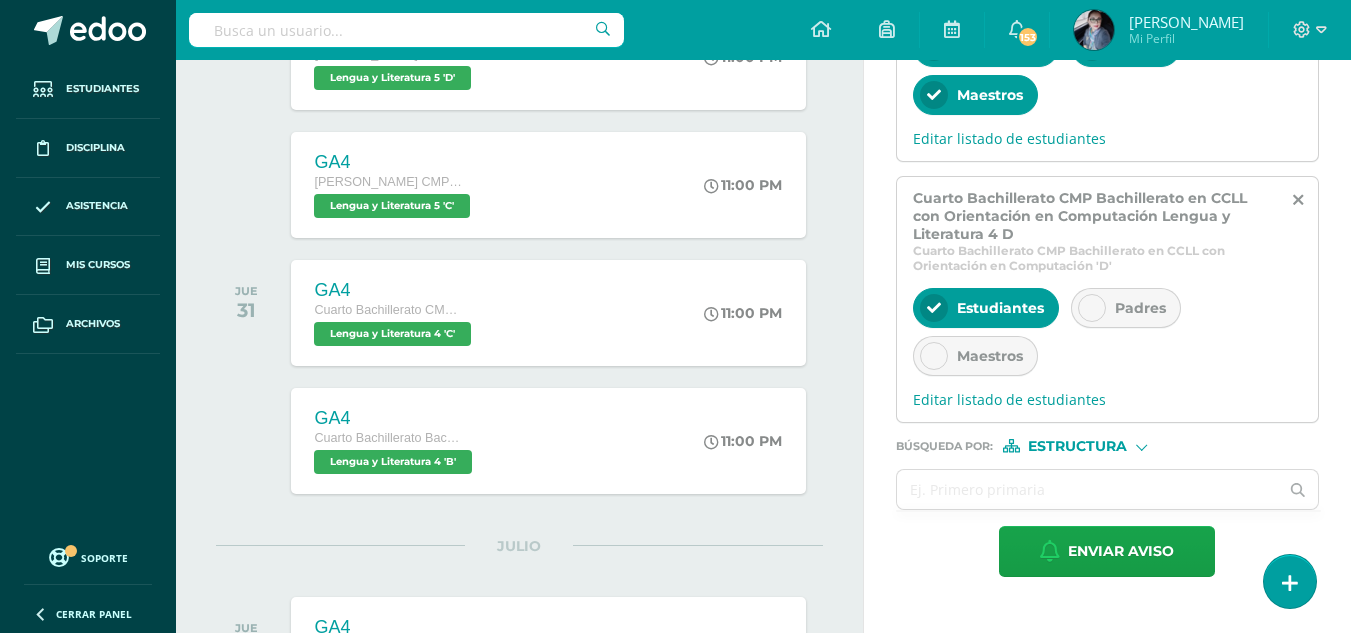 drag, startPoint x: 1118, startPoint y: 301, endPoint x: 991, endPoint y: 356, distance: 138.39798 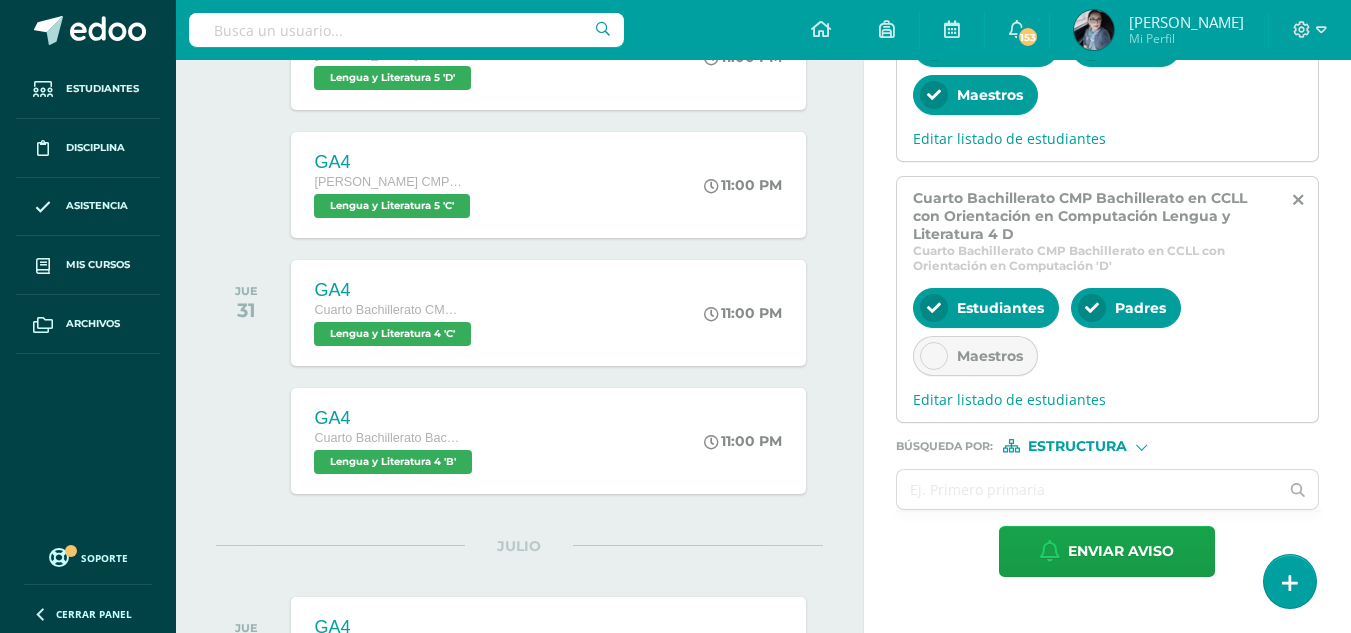click on "Maestros" at bounding box center (990, 356) 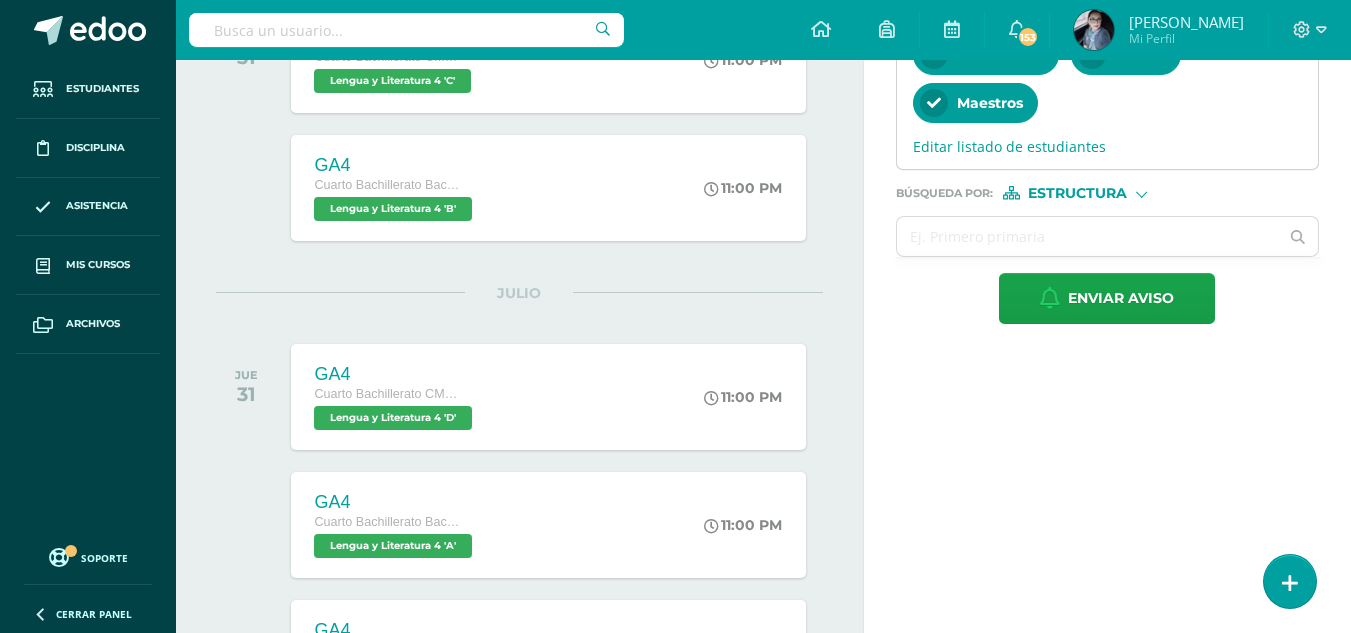 scroll, scrollTop: 900, scrollLeft: 0, axis: vertical 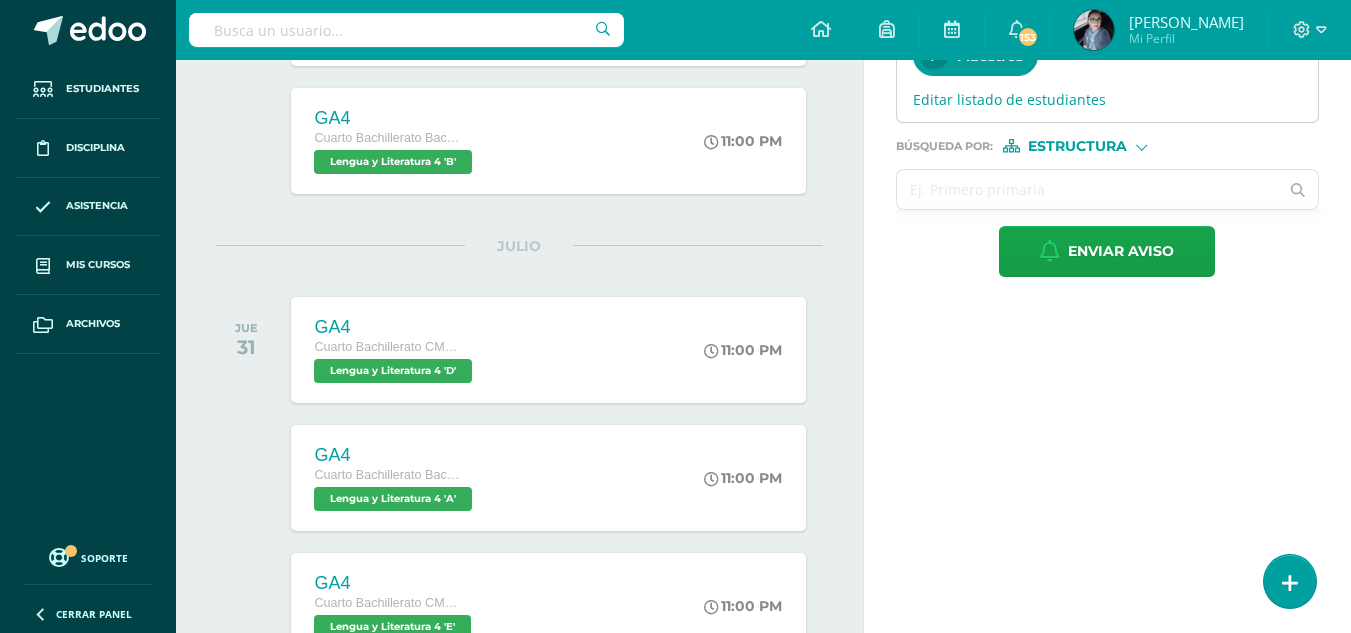 click at bounding box center (1088, 189) 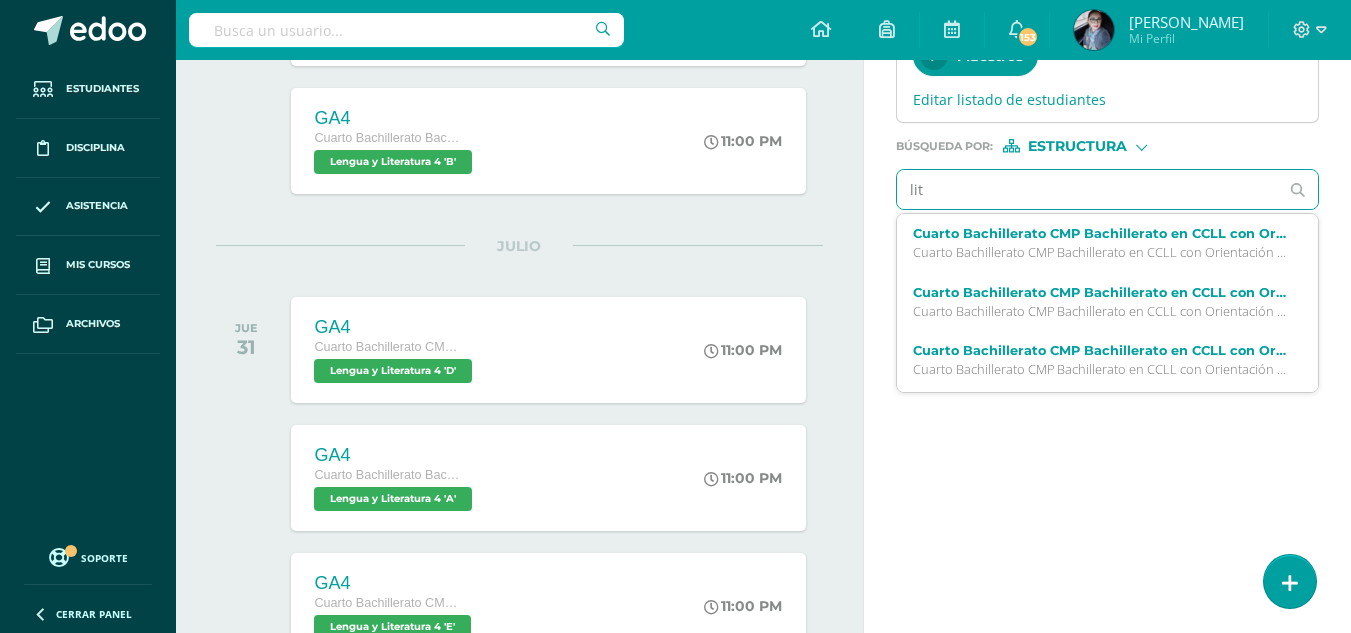 type on "lite" 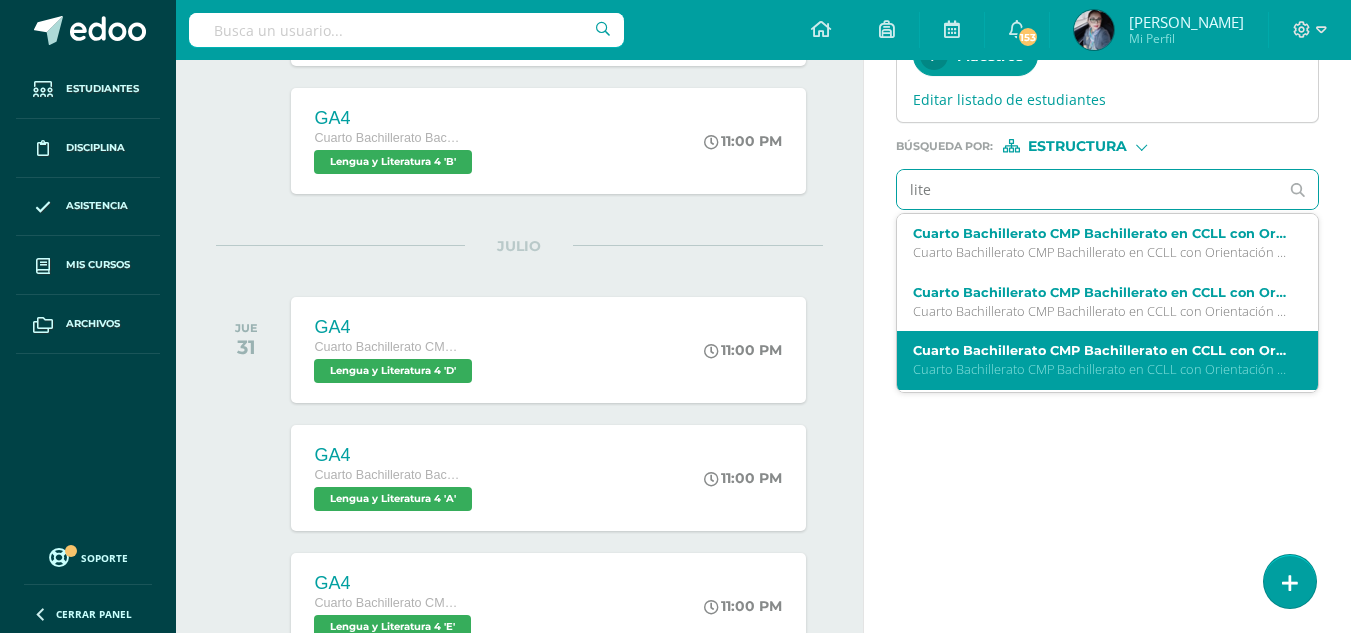 click on "Cuarto Bachillerato CMP Bachillerato en CCLL con Orientación en Computación Lengua y Literatura 4 E" at bounding box center [1100, 350] 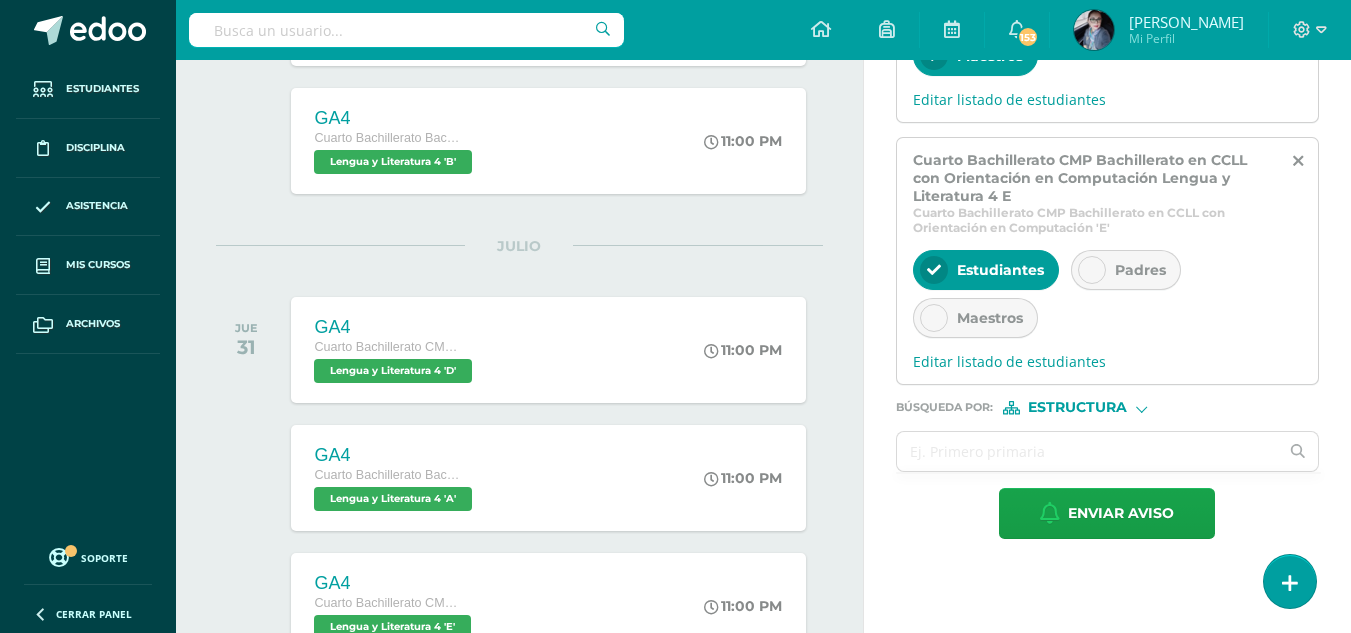 click on "Padres" at bounding box center (1140, 270) 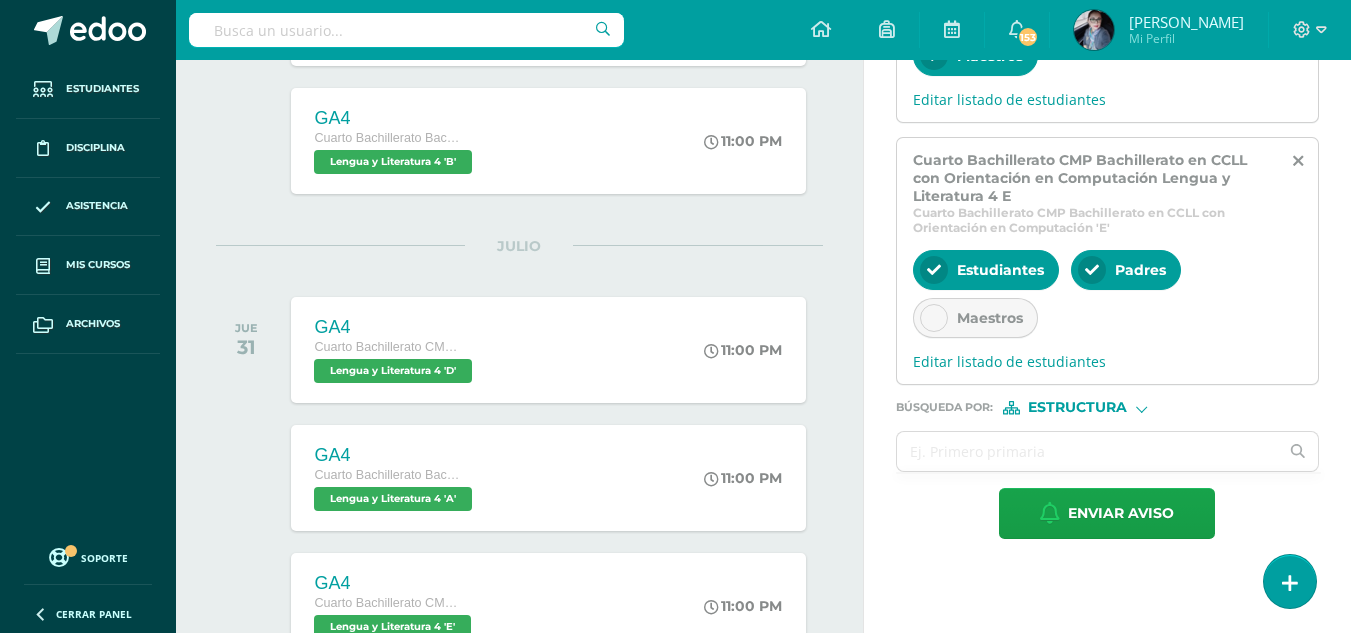 click on "Maestros" at bounding box center [990, 318] 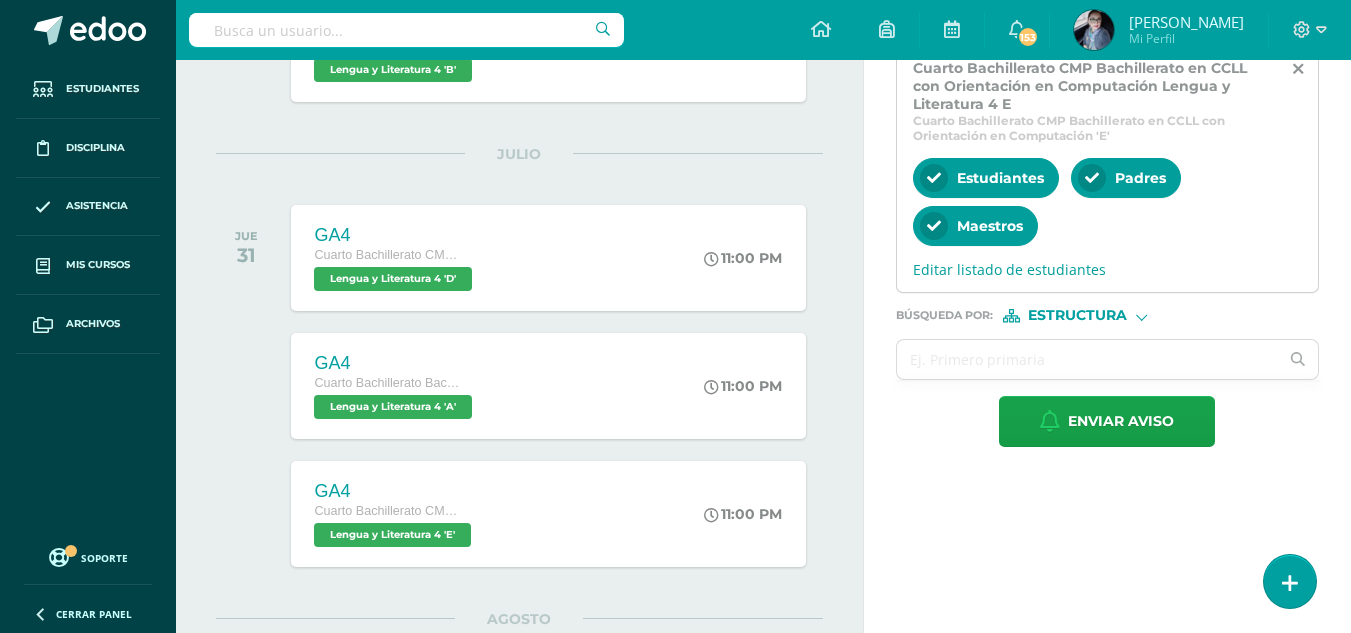scroll, scrollTop: 1100, scrollLeft: 0, axis: vertical 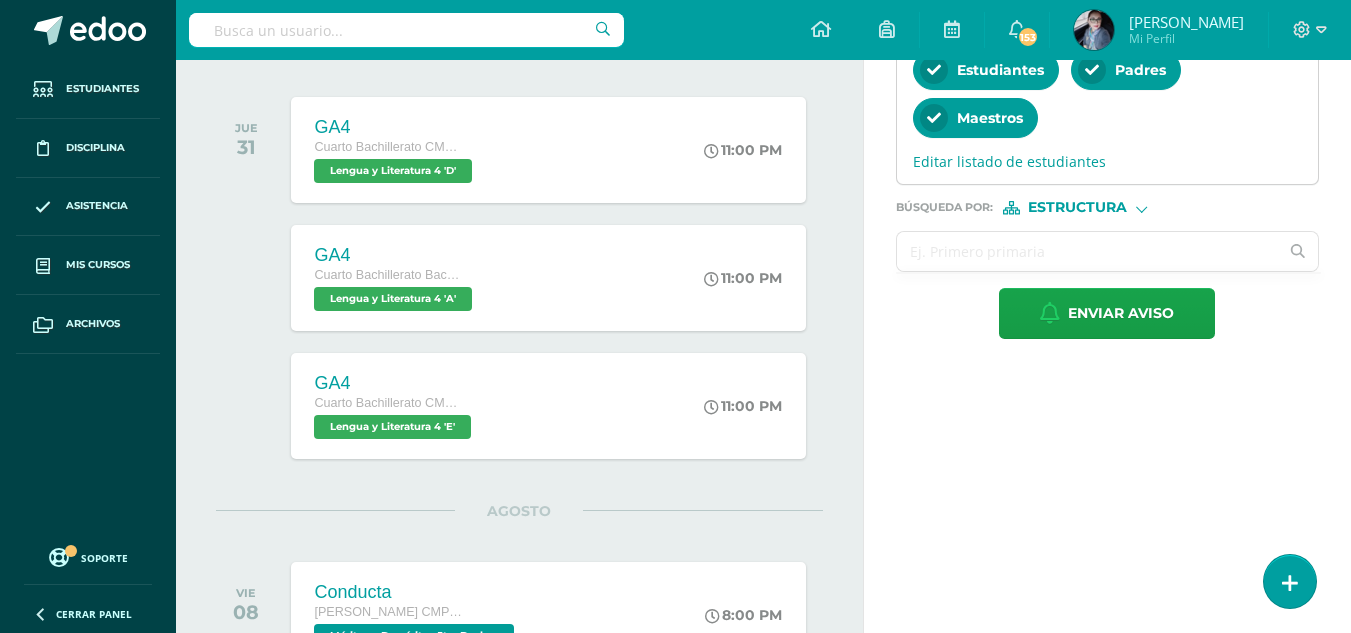 click at bounding box center [1088, 251] 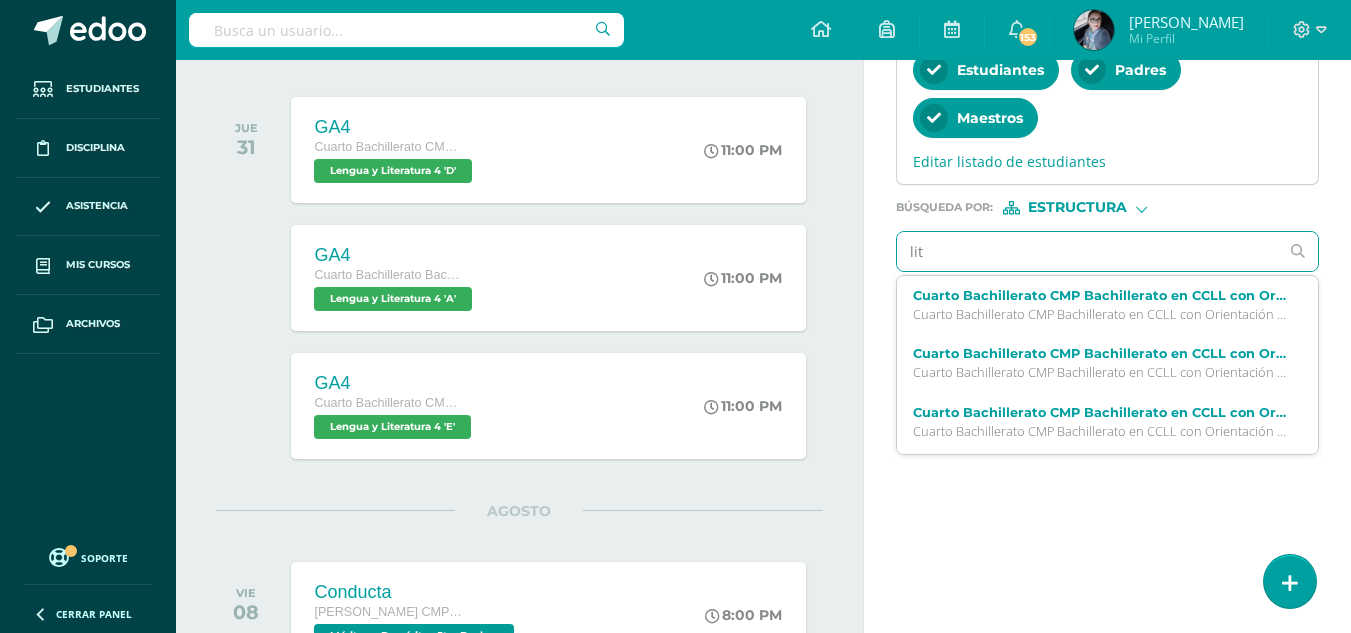type on "lite" 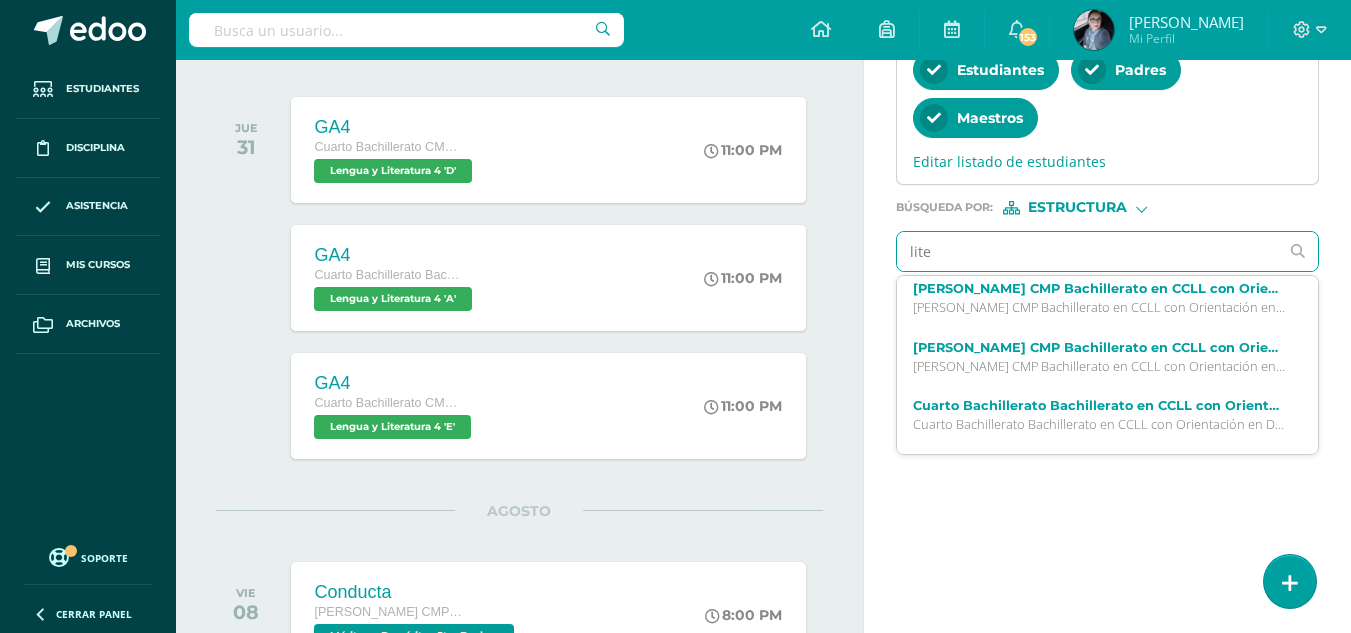 scroll, scrollTop: 350, scrollLeft: 0, axis: vertical 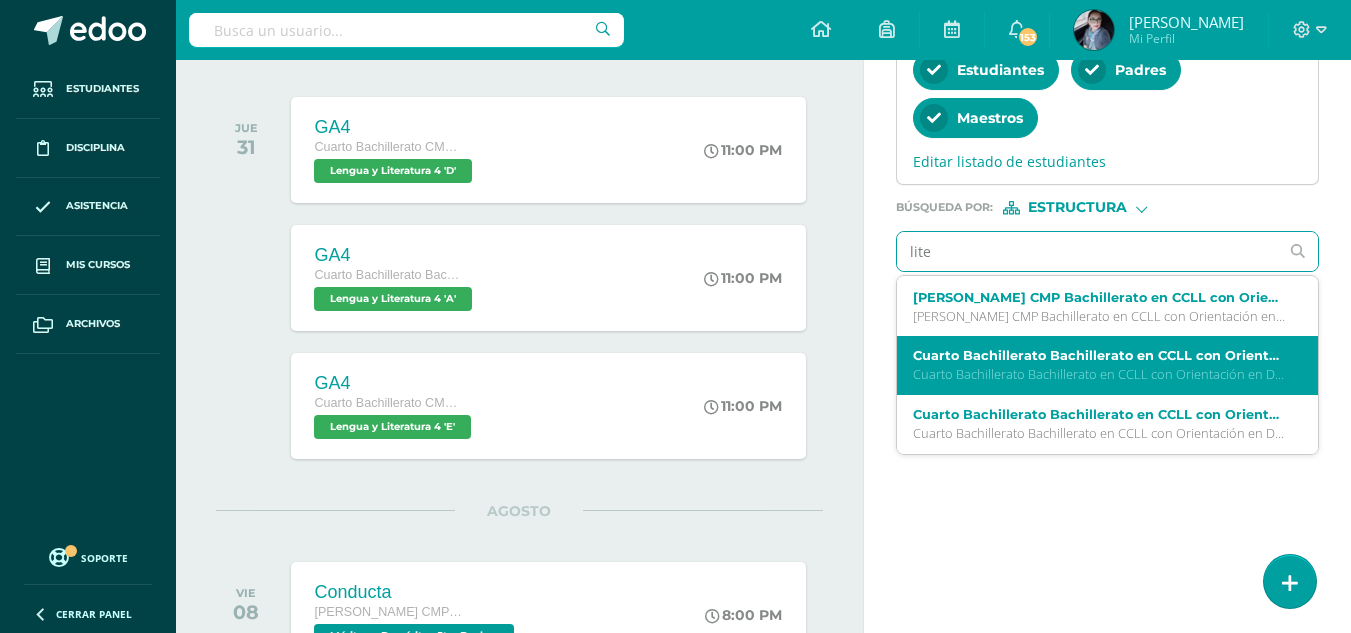 click on "Cuarto Bachillerato Bachillerato en CCLL con Orientación en Diseño Gráfico 'A'" at bounding box center (1100, 374) 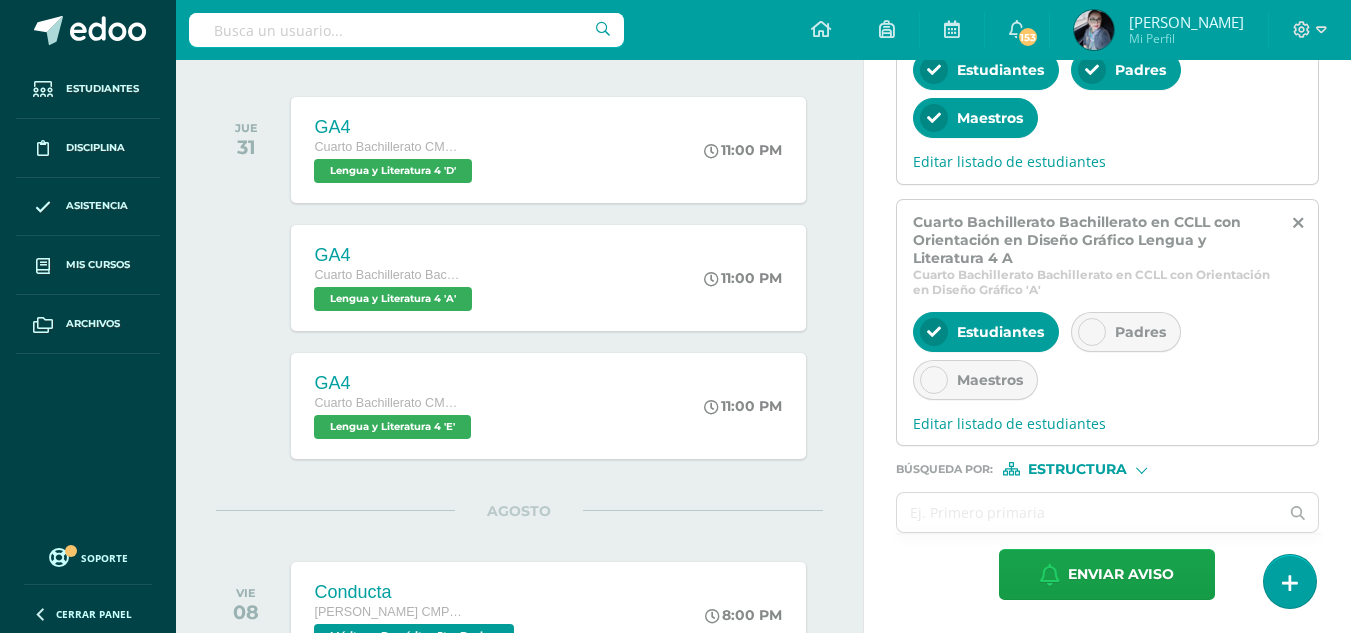 scroll, scrollTop: 0, scrollLeft: 0, axis: both 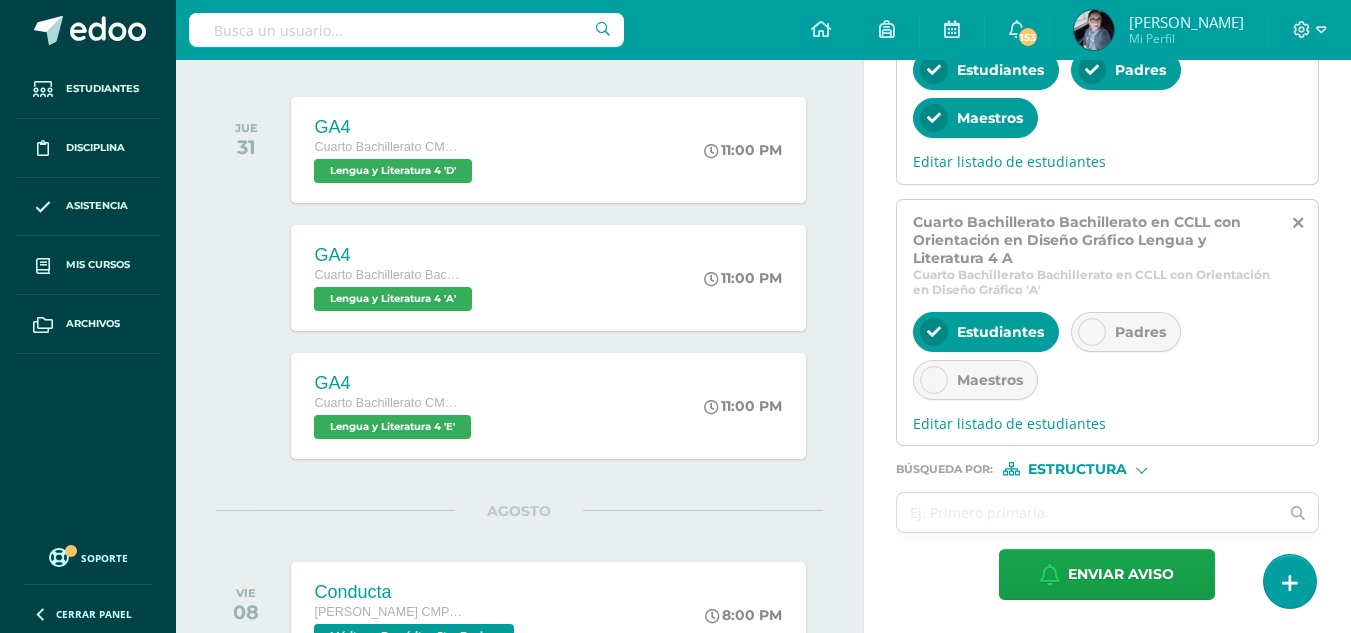 click on "Padres" at bounding box center [1126, 332] 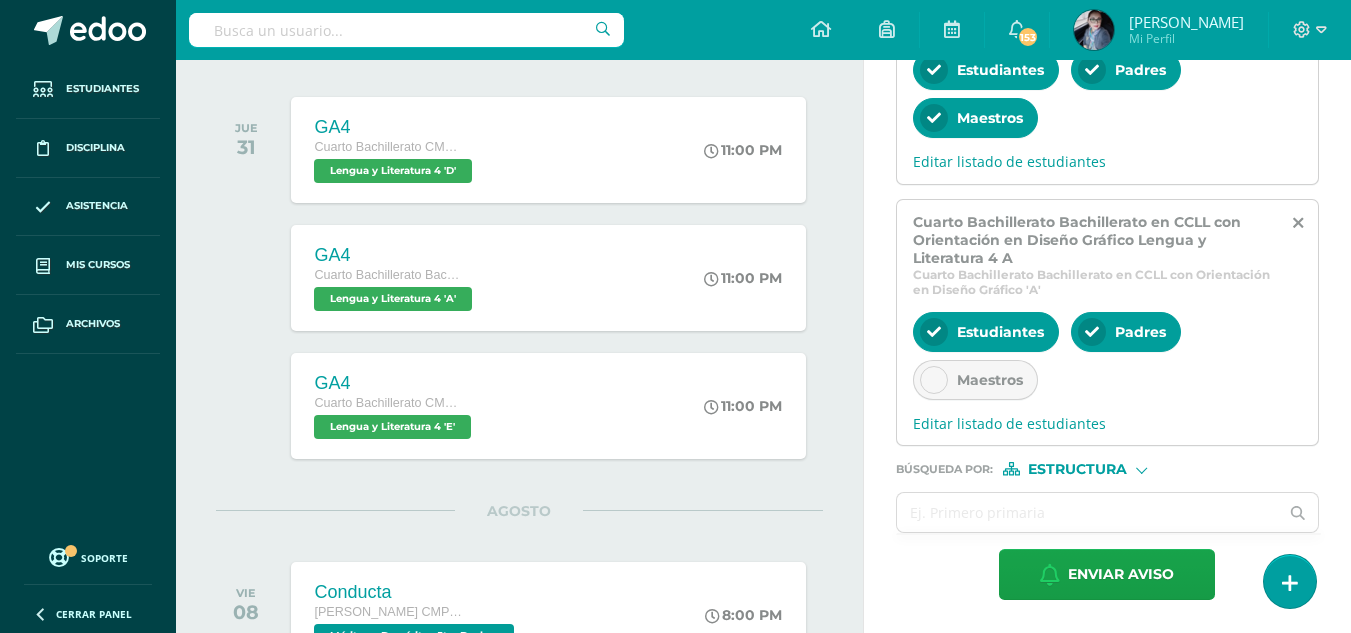 click on "Maestros" at bounding box center (990, 380) 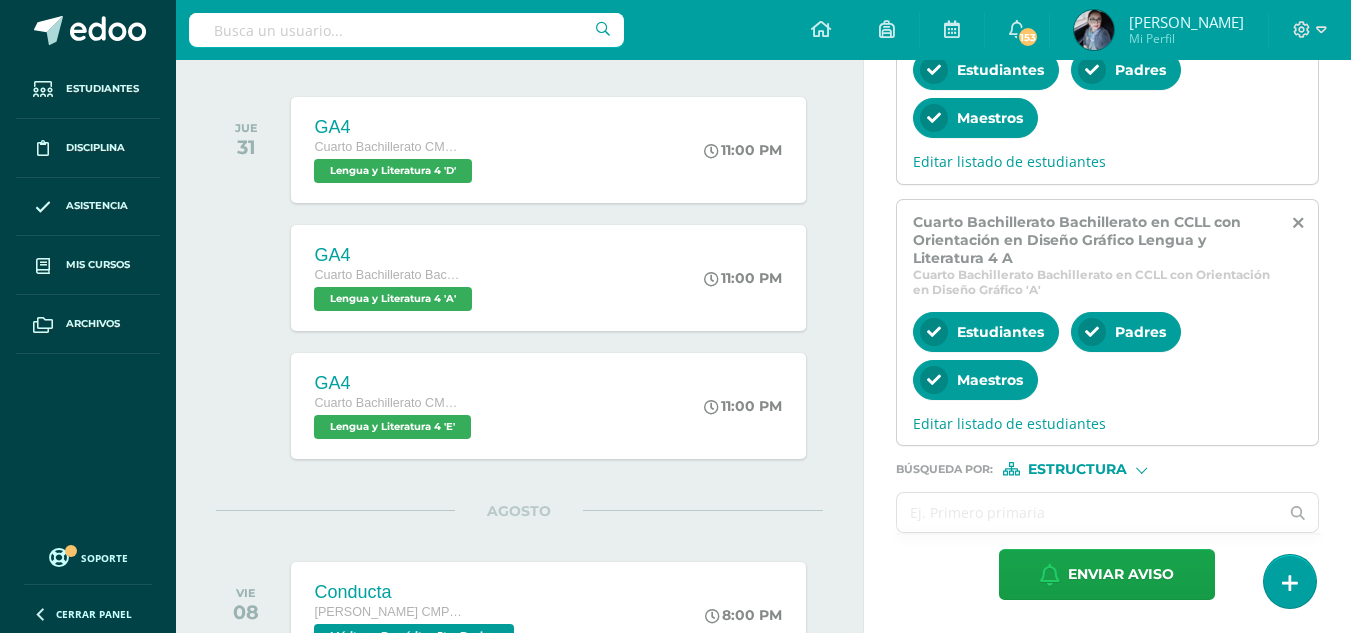 click at bounding box center (1088, 512) 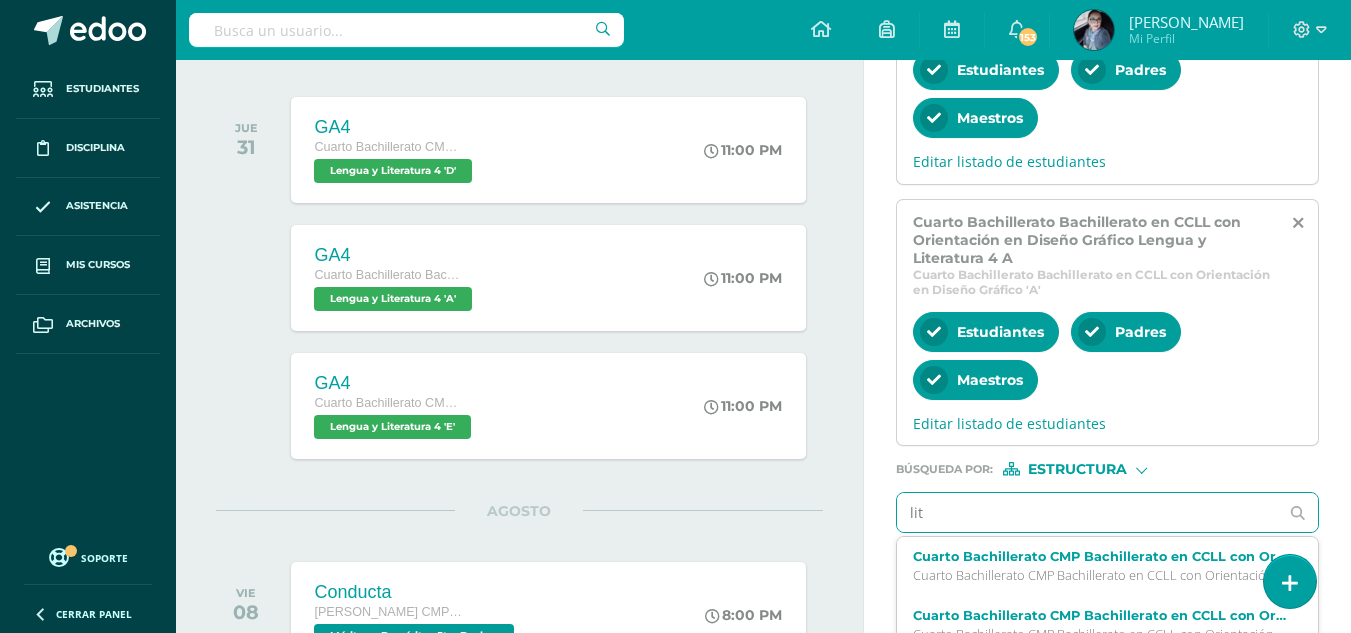 type on "lite" 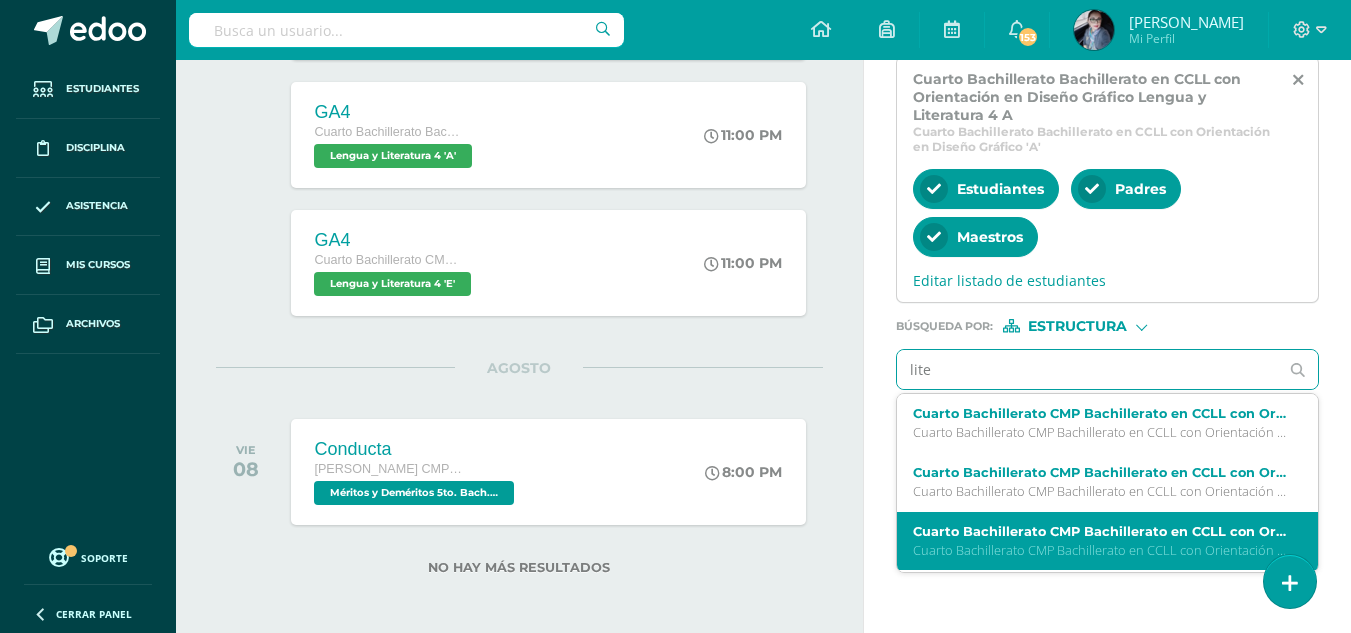 scroll, scrollTop: 1249, scrollLeft: 0, axis: vertical 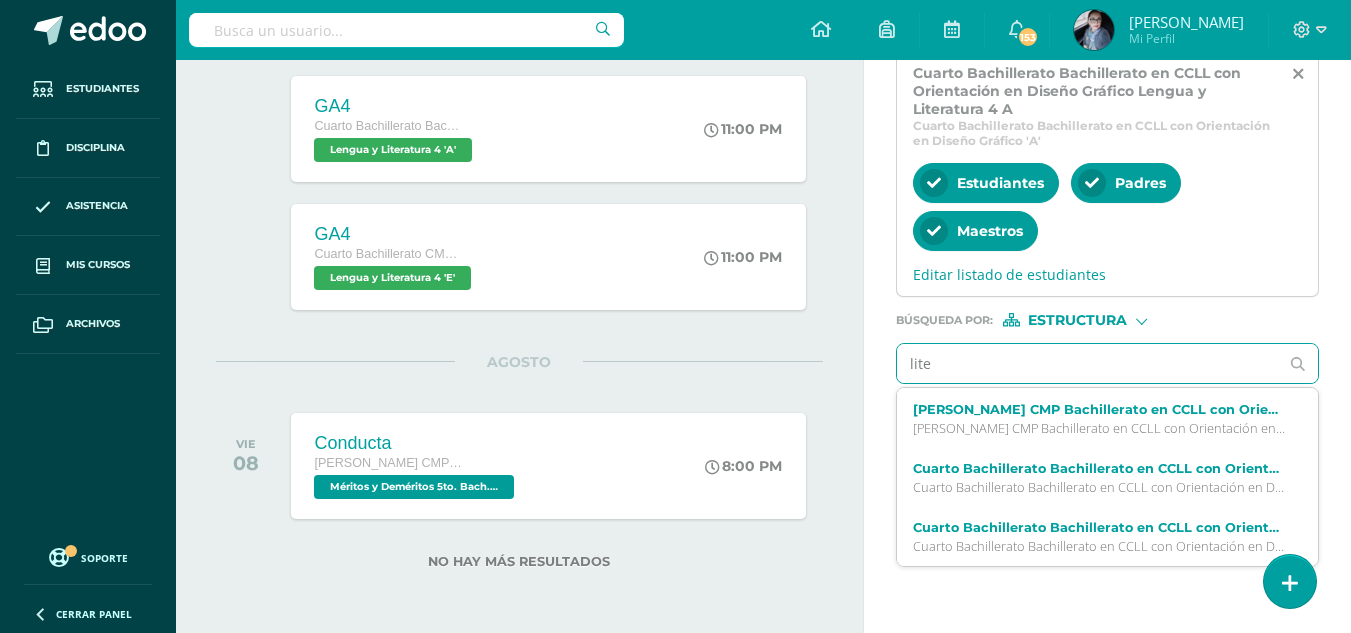 click on "Cuarto Bachillerato Bachillerato en CCLL con Orientación en Diseño Gráfico Lengua y Literatura 4 B" at bounding box center [1100, 527] 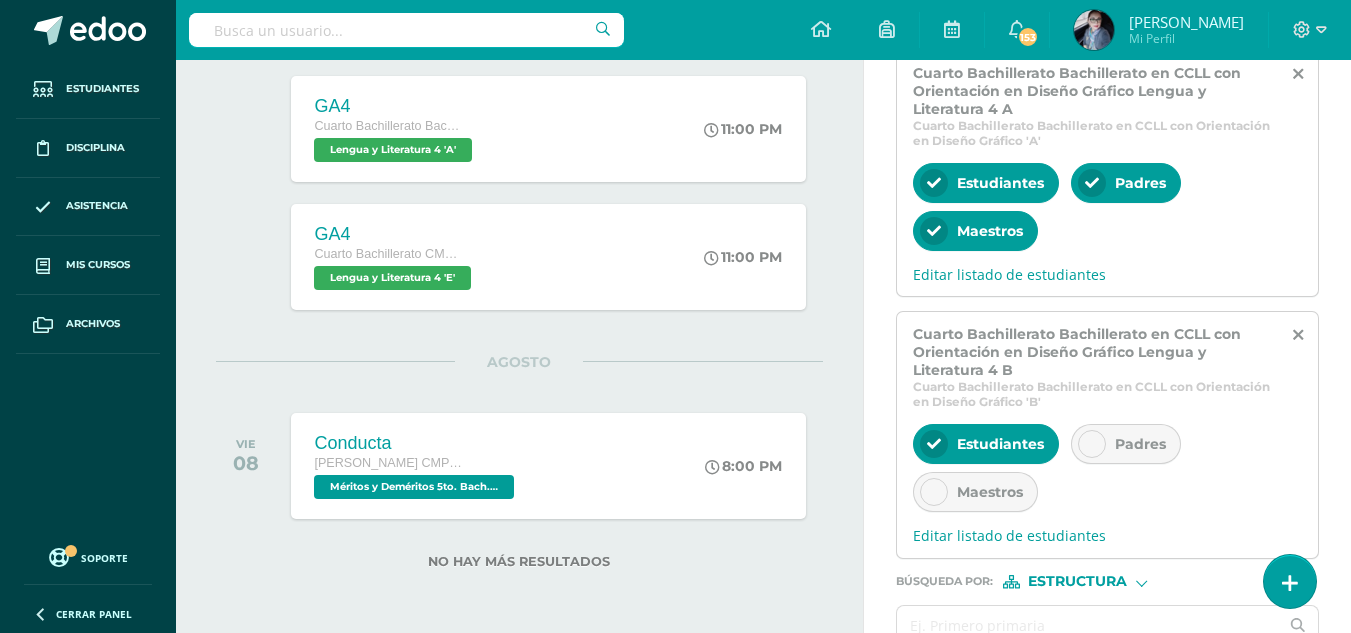 scroll, scrollTop: 0, scrollLeft: 0, axis: both 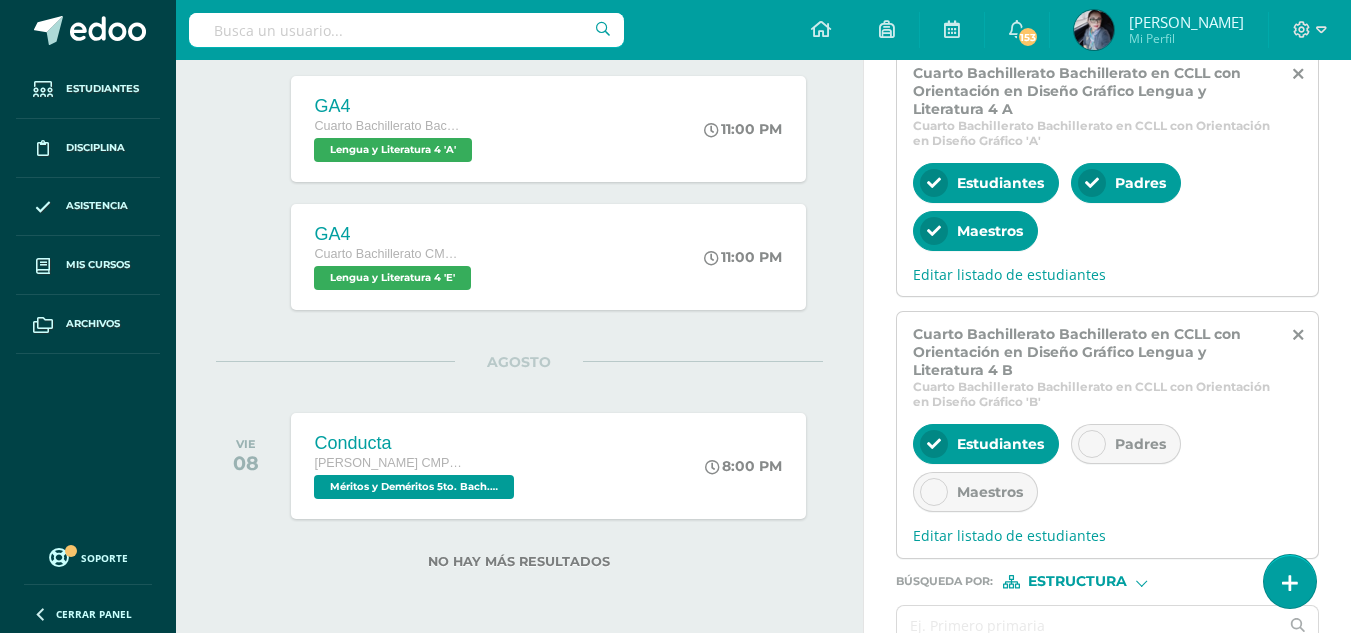 click on "Padres" at bounding box center (1126, 444) 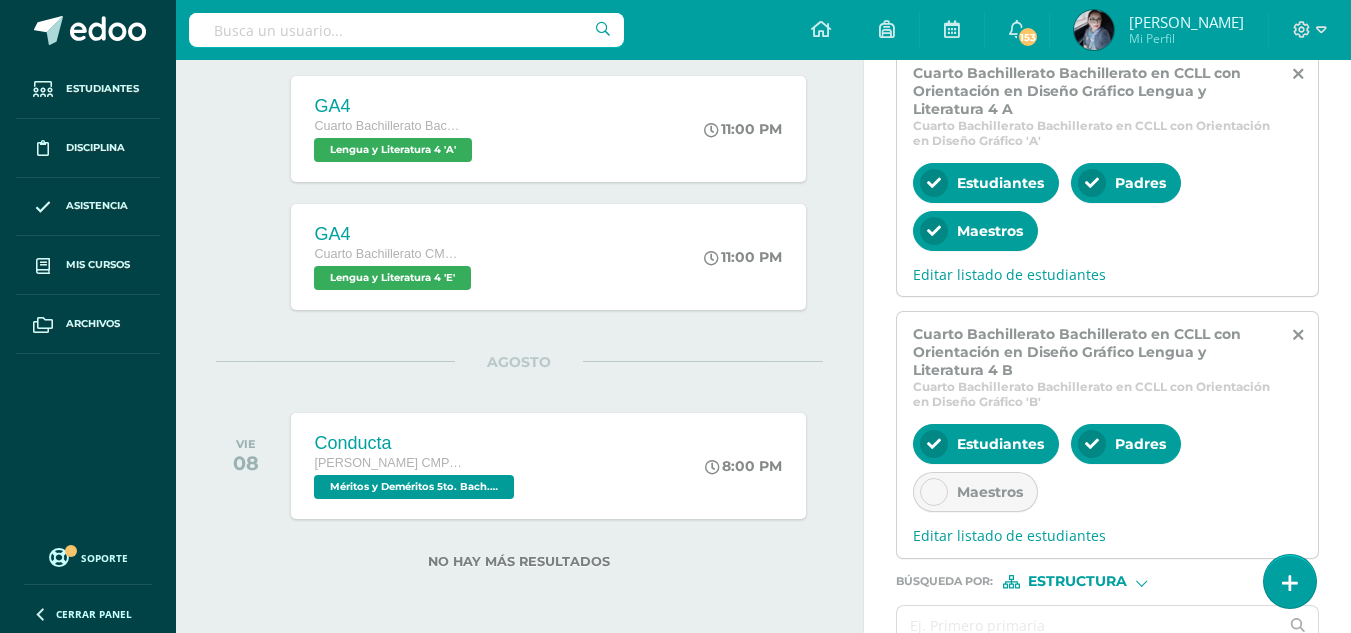 click on "Maestros" at bounding box center [990, 492] 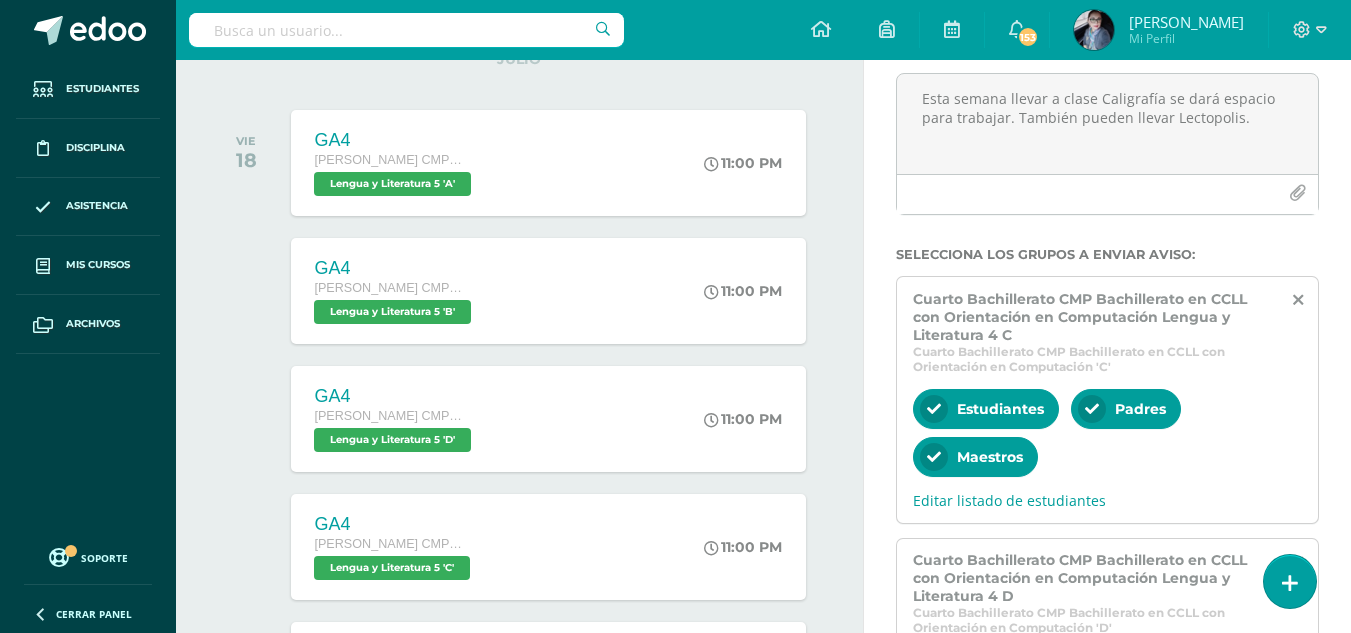 scroll, scrollTop: 0, scrollLeft: 0, axis: both 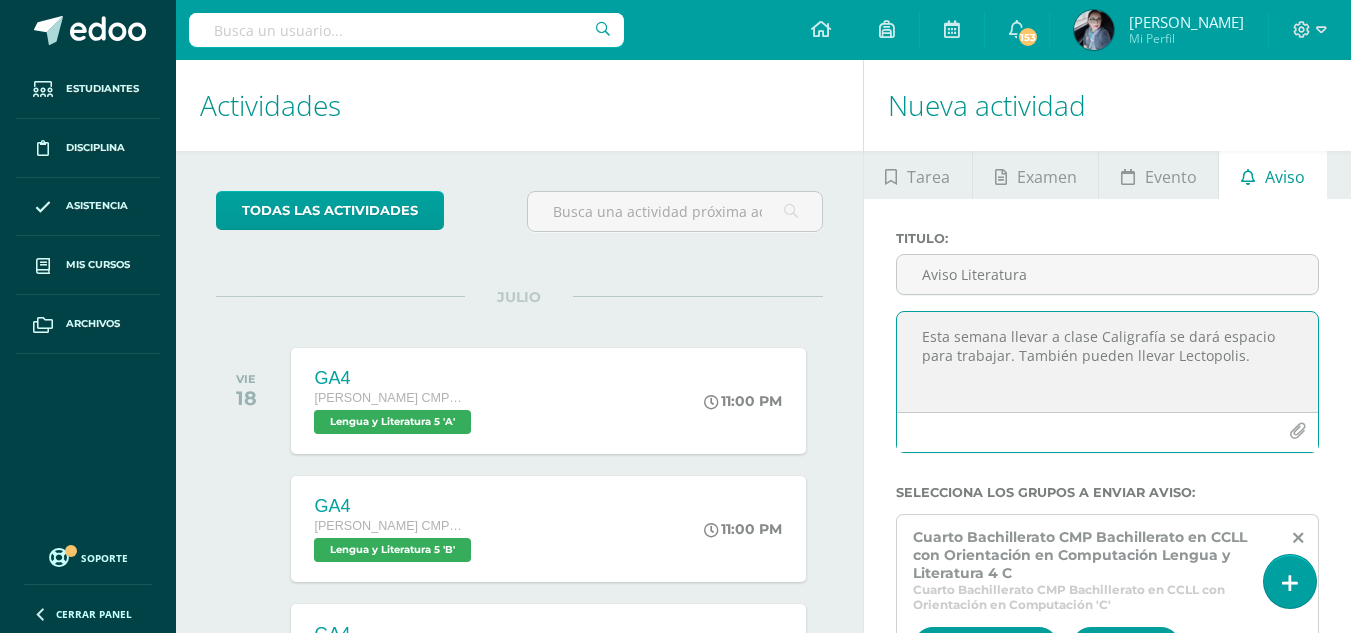 click on "Esta semana llevar a clase Caligrafía se dará espacio para trabajar. También pueden llevar Lectopolis." at bounding box center [1107, 362] 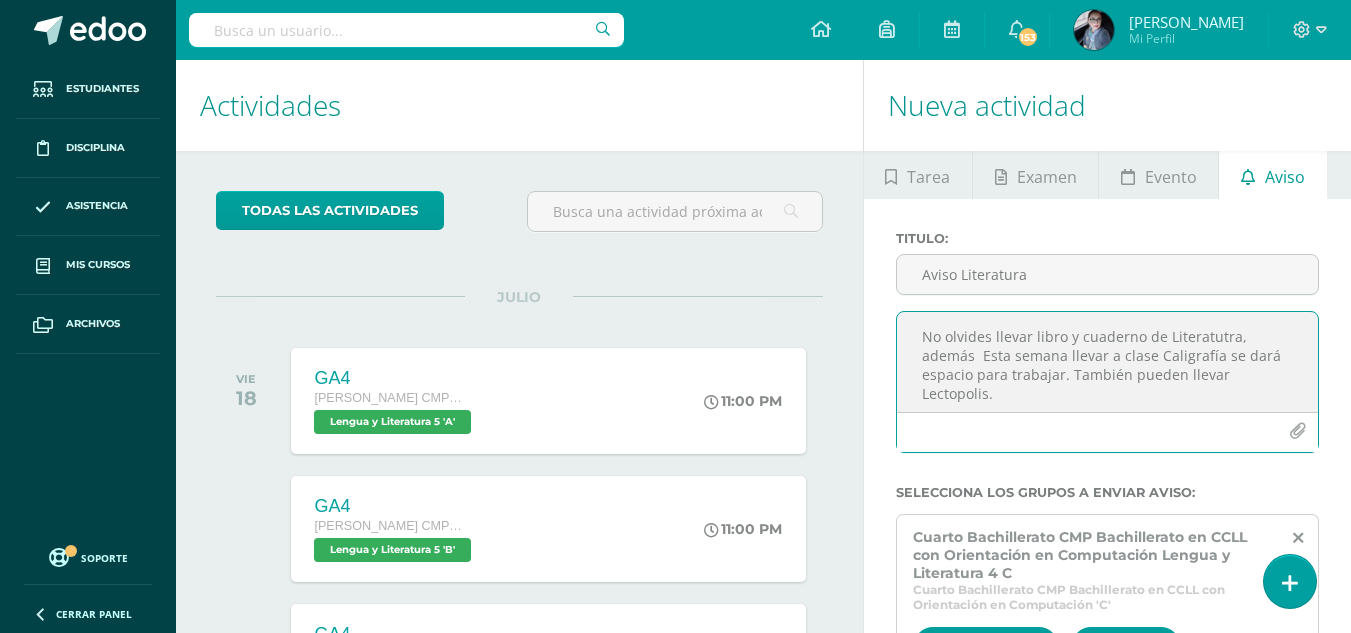 click on "No olvides llevar libro y cuaderno de Literatutra, además  Esta semana llevar a clase Caligrafía se dará espacio para trabajar. También pueden llevar Lectopolis." at bounding box center [1107, 362] 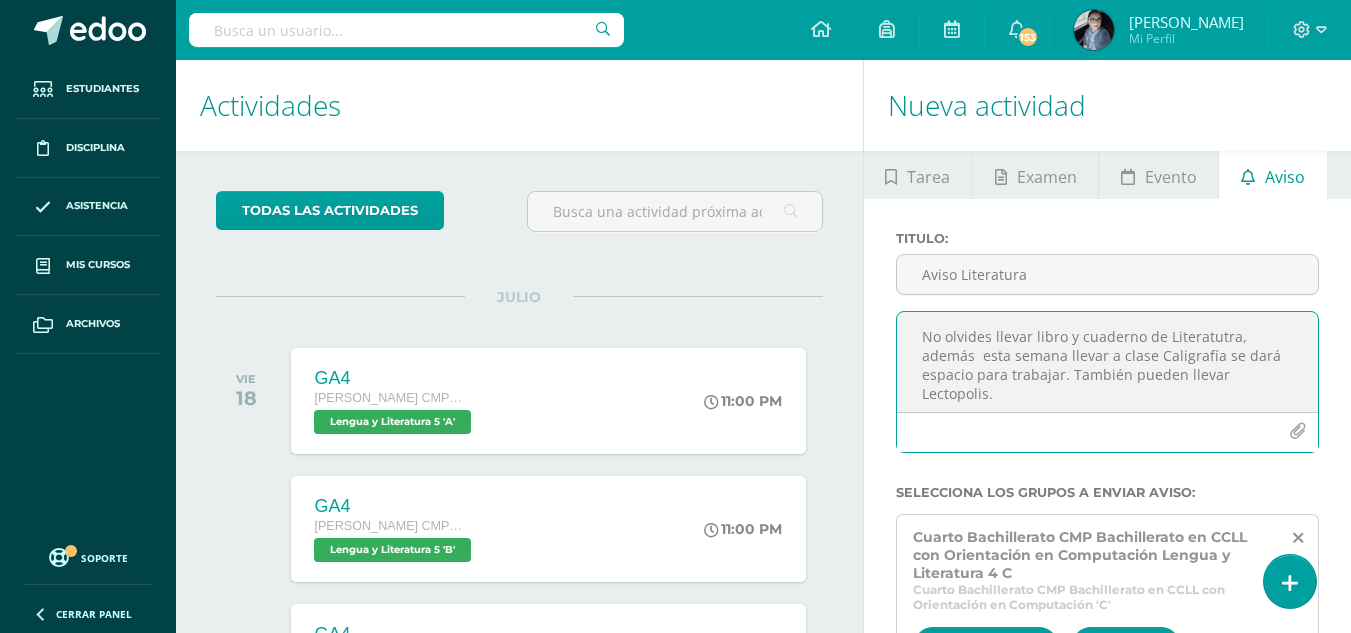 click at bounding box center (1107, 432) 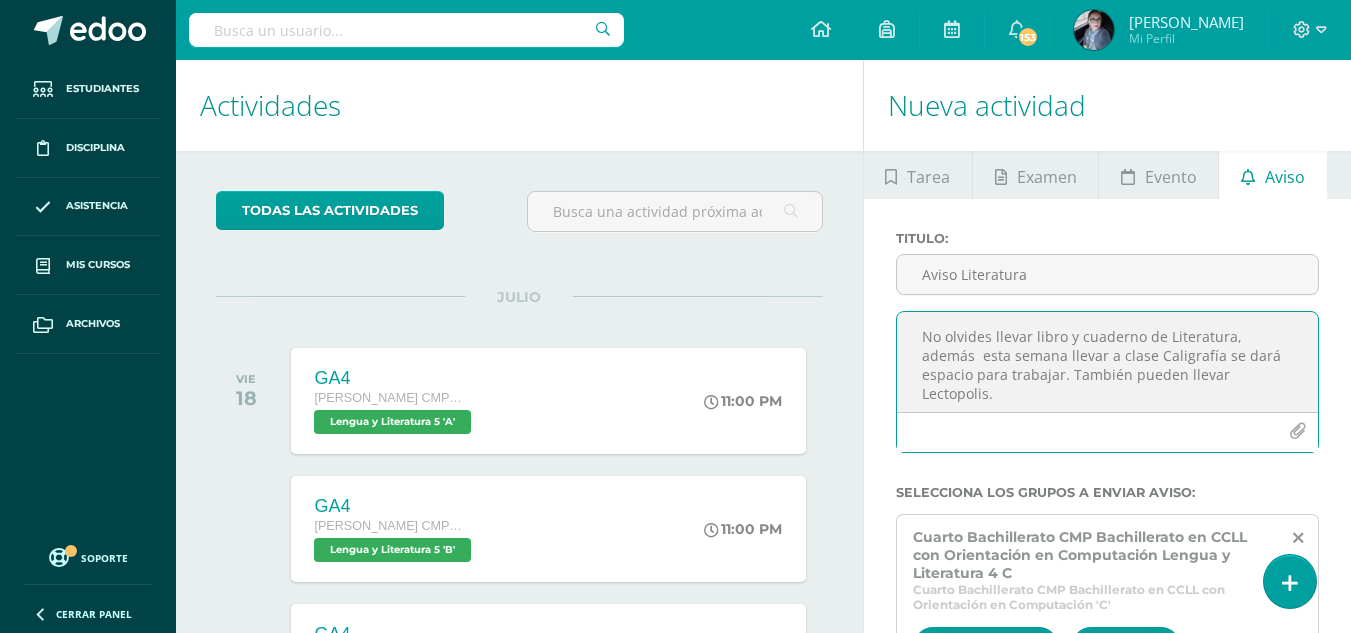 drag, startPoint x: 1191, startPoint y: 374, endPoint x: 1095, endPoint y: 380, distance: 96.18732 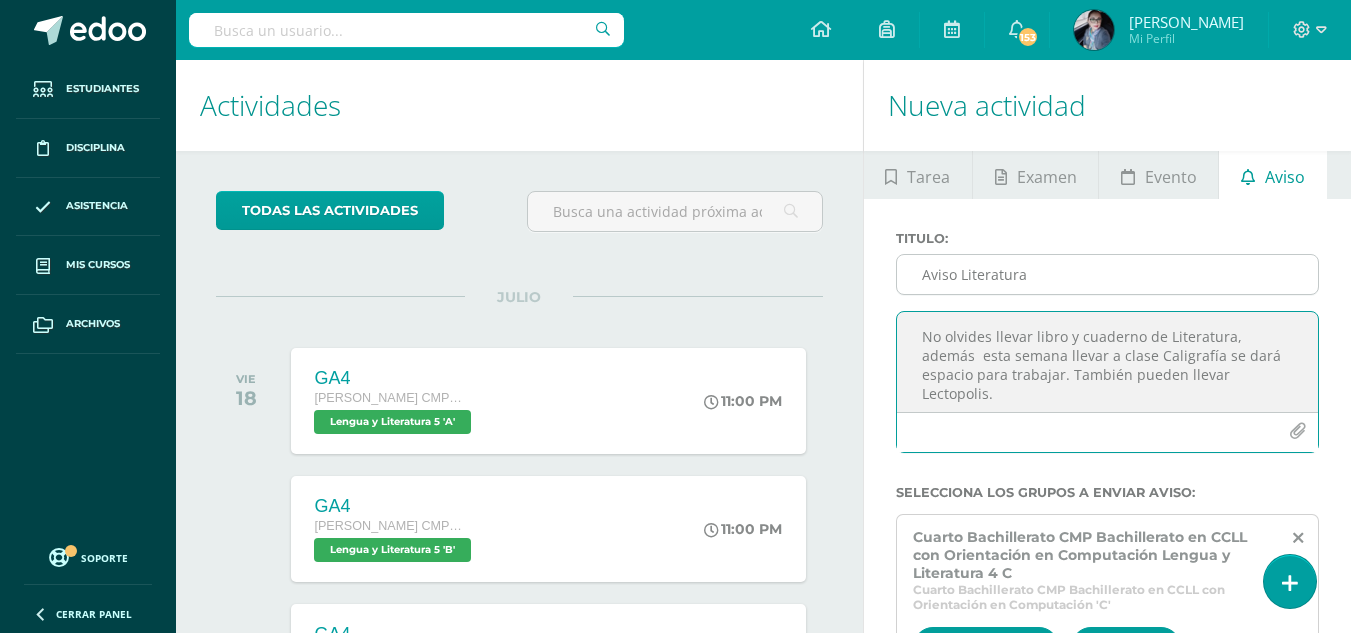 type on "No olvides llevar libro y cuaderno de Literatura, además  esta semana llevar a clase Caligrafía se dará espacio para trabajar. También pueden llevar Lectopolis." 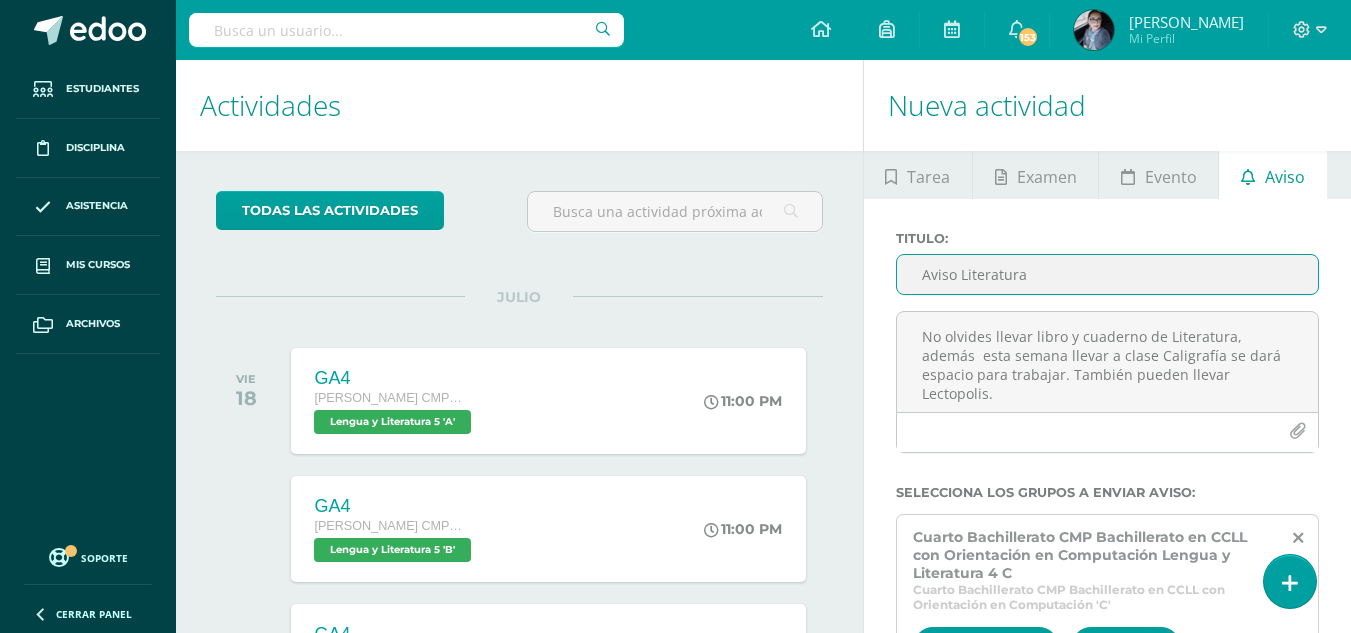 click on "Aviso Literatura" at bounding box center (1107, 274) 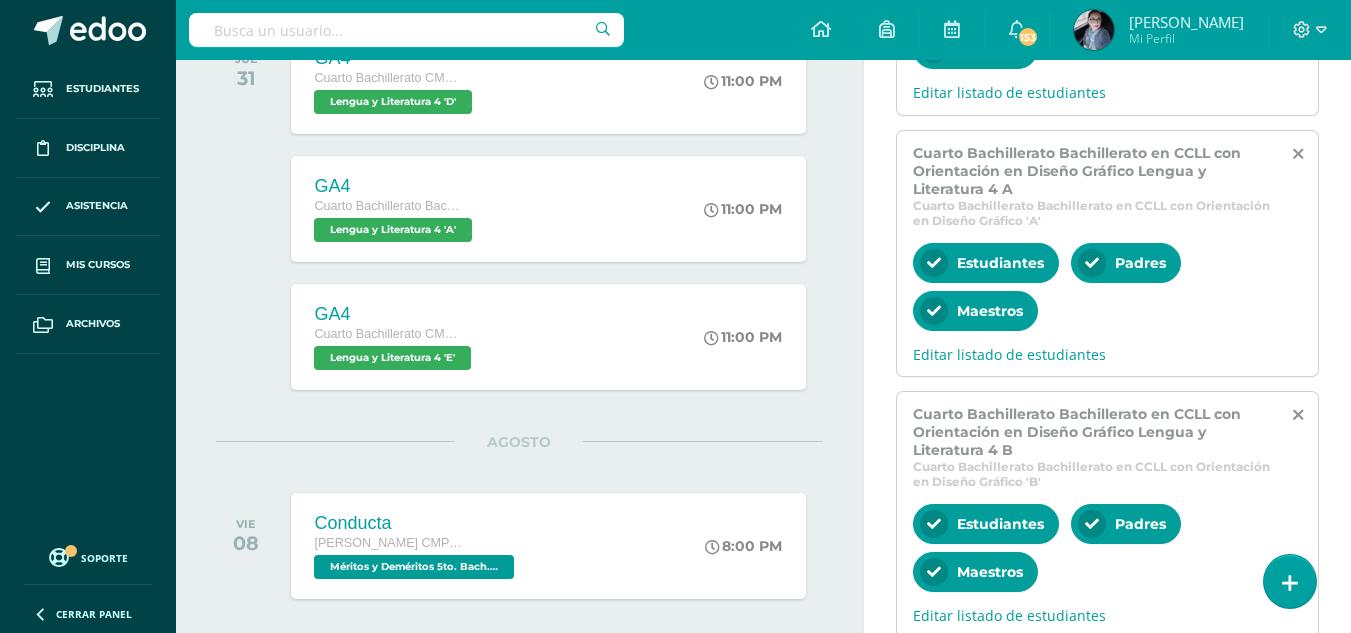 scroll, scrollTop: 1361, scrollLeft: 0, axis: vertical 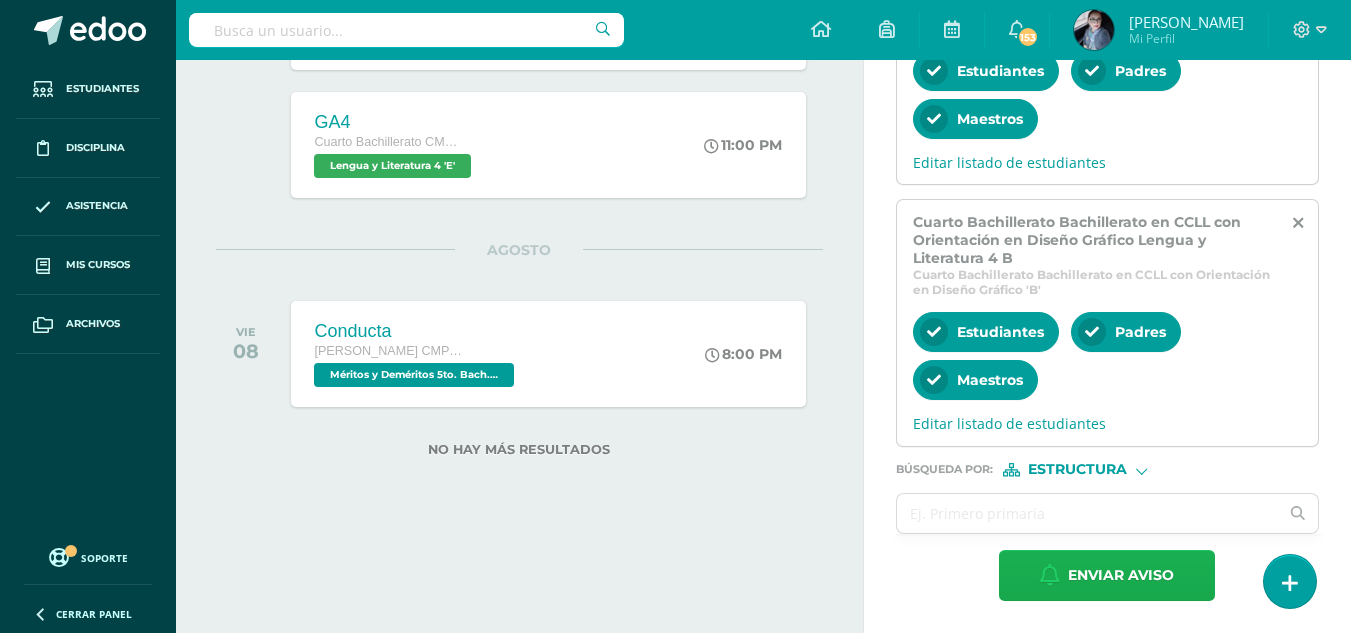 type on "Aviso Literatura" 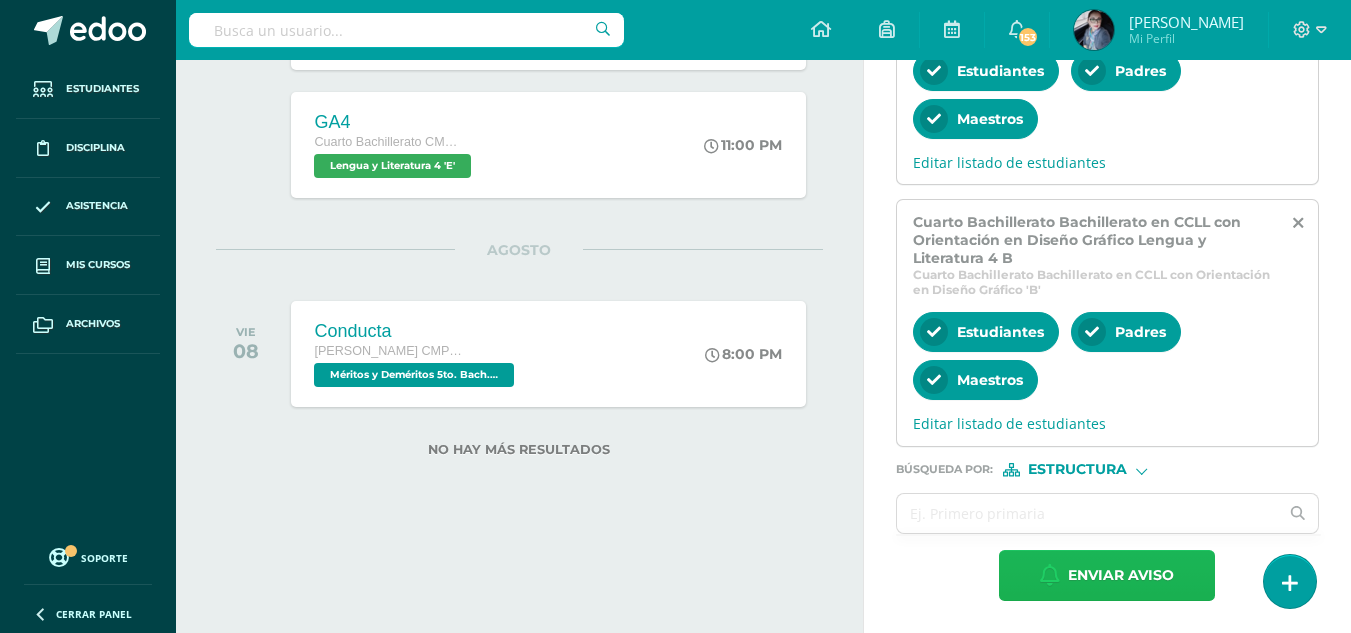 click on "Enviar aviso" at bounding box center (1121, 575) 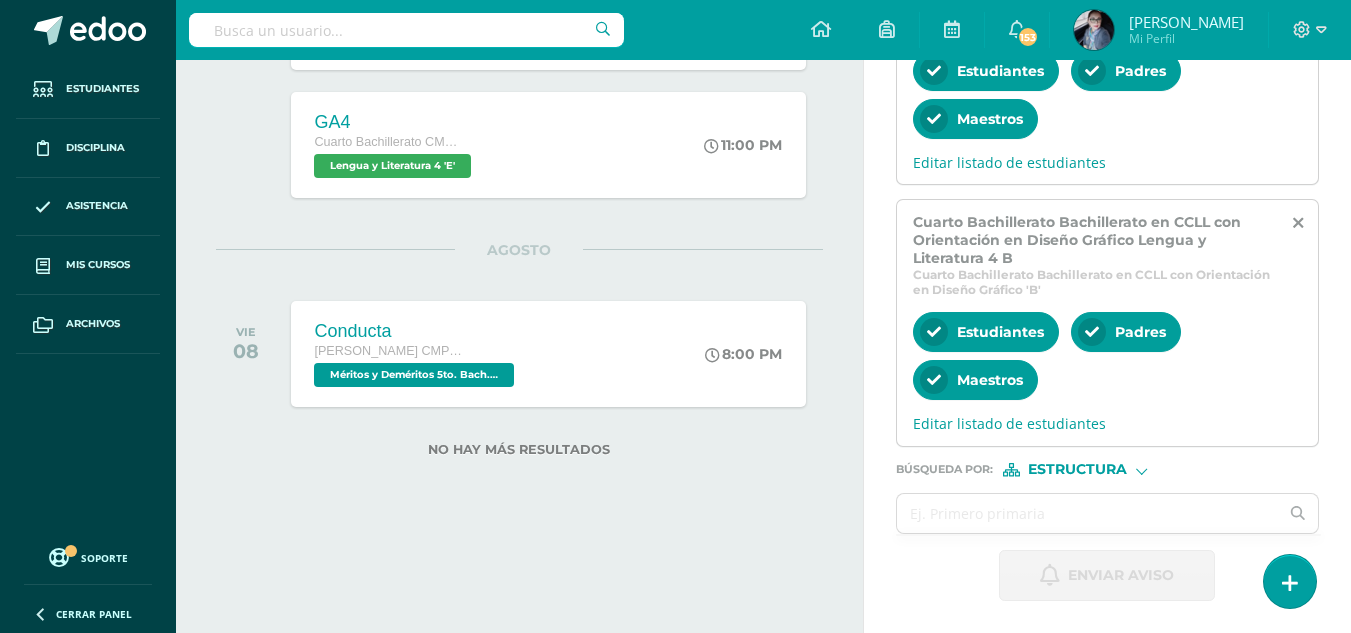 scroll, scrollTop: 1249, scrollLeft: 0, axis: vertical 